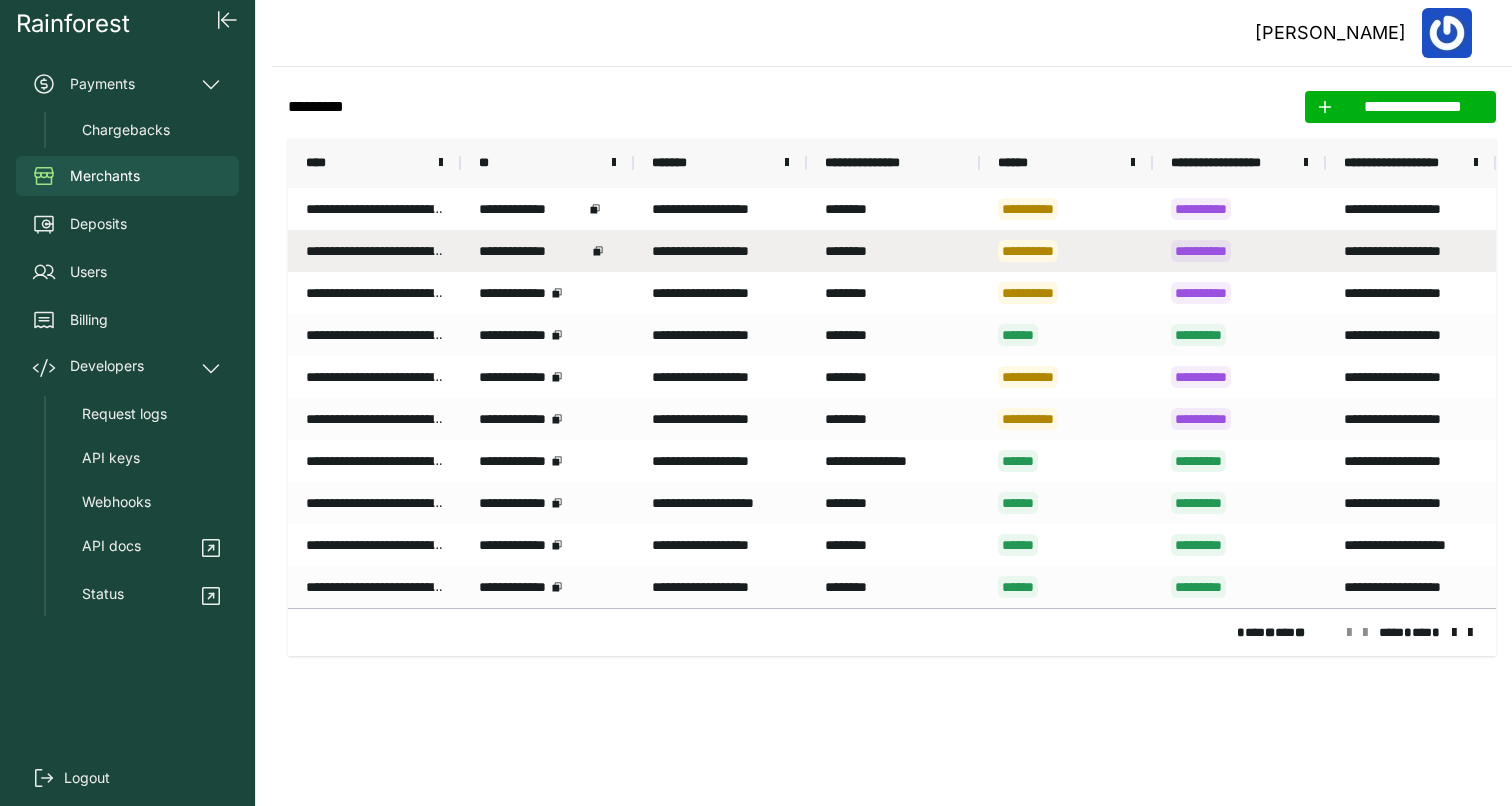 scroll, scrollTop: 0, scrollLeft: 0, axis: both 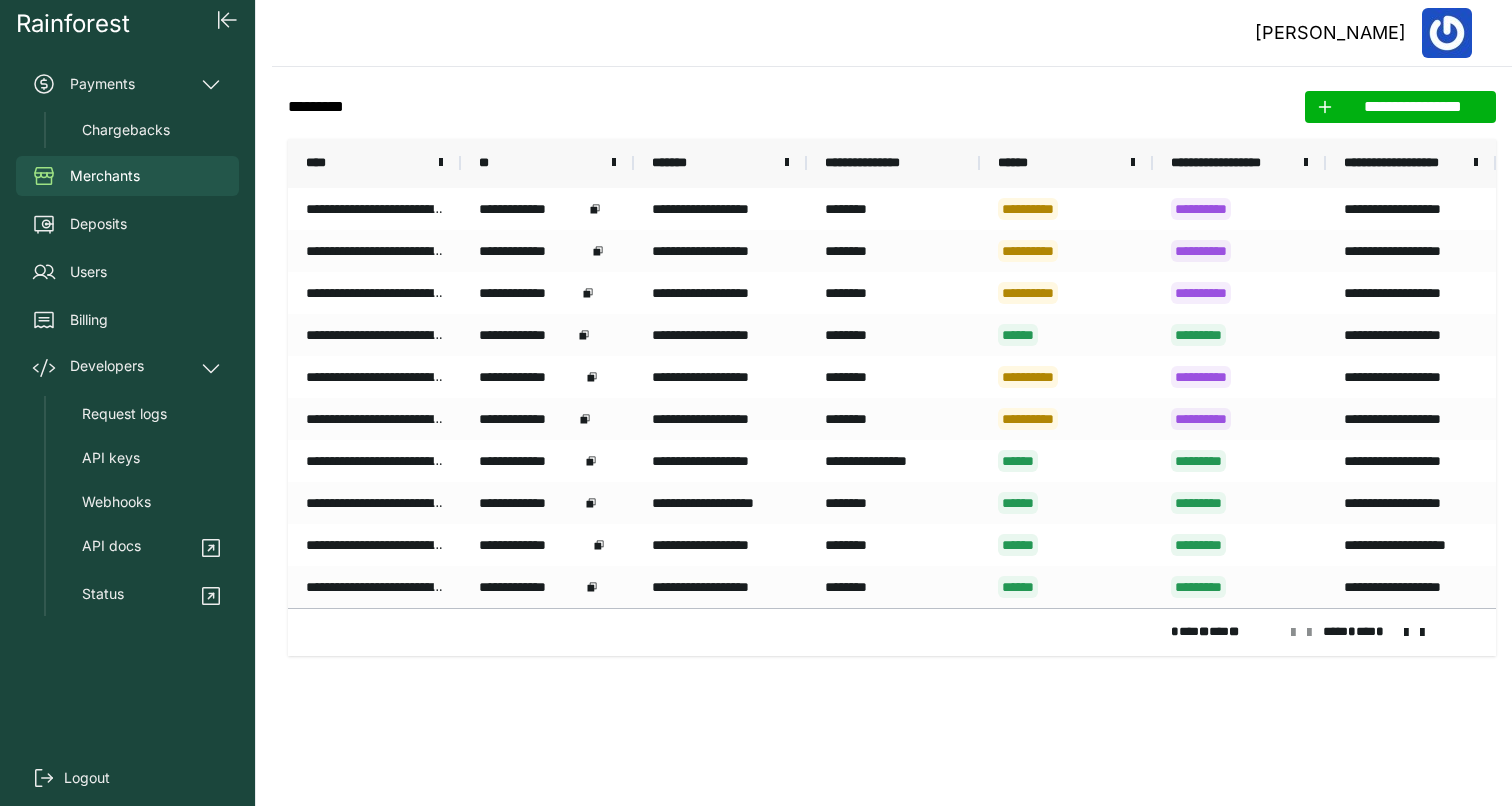 click at bounding box center (1406, 633) 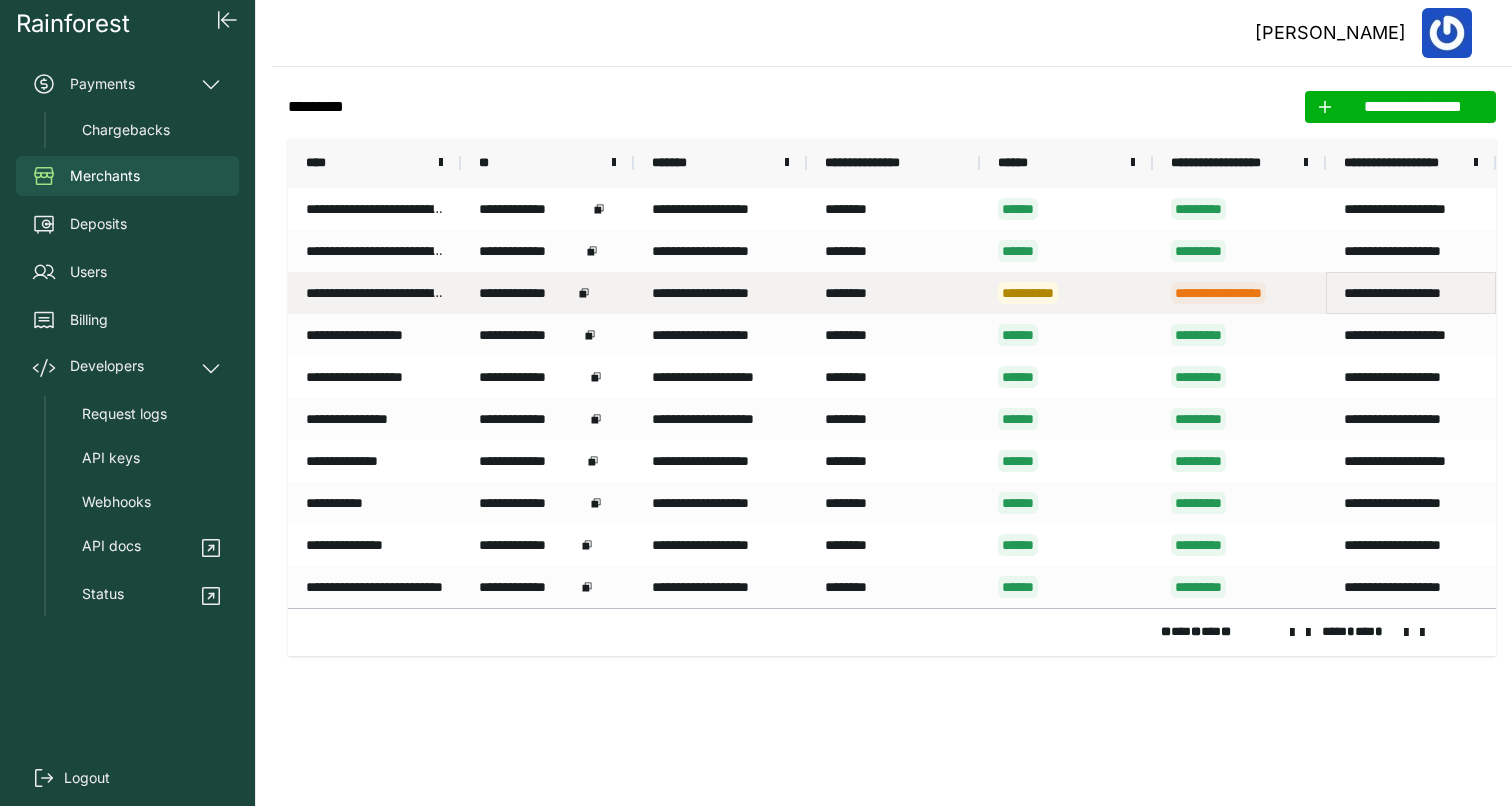 click on "**********" at bounding box center [1411, 293] 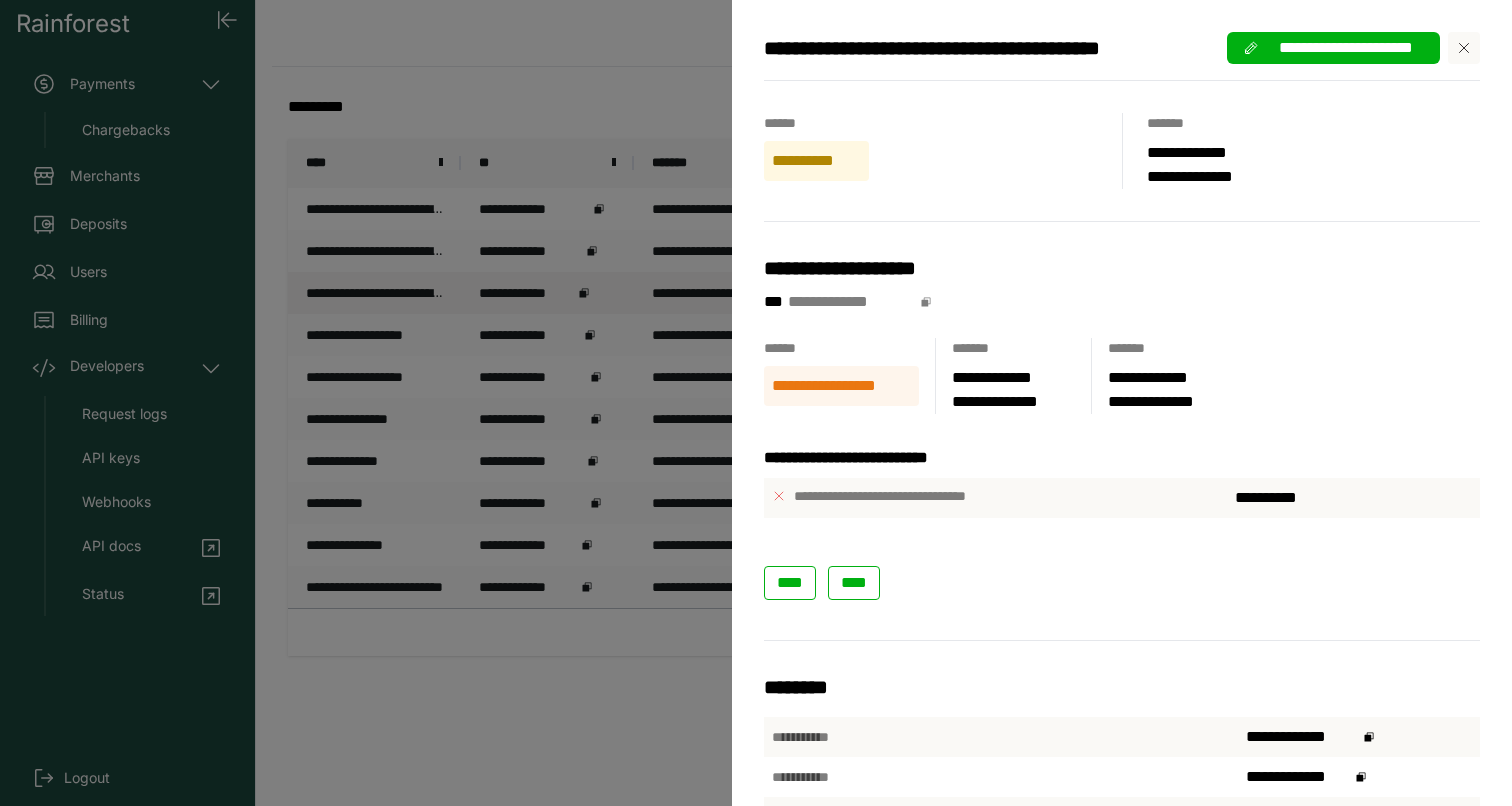 click on "**********" at bounding box center [756, 403] 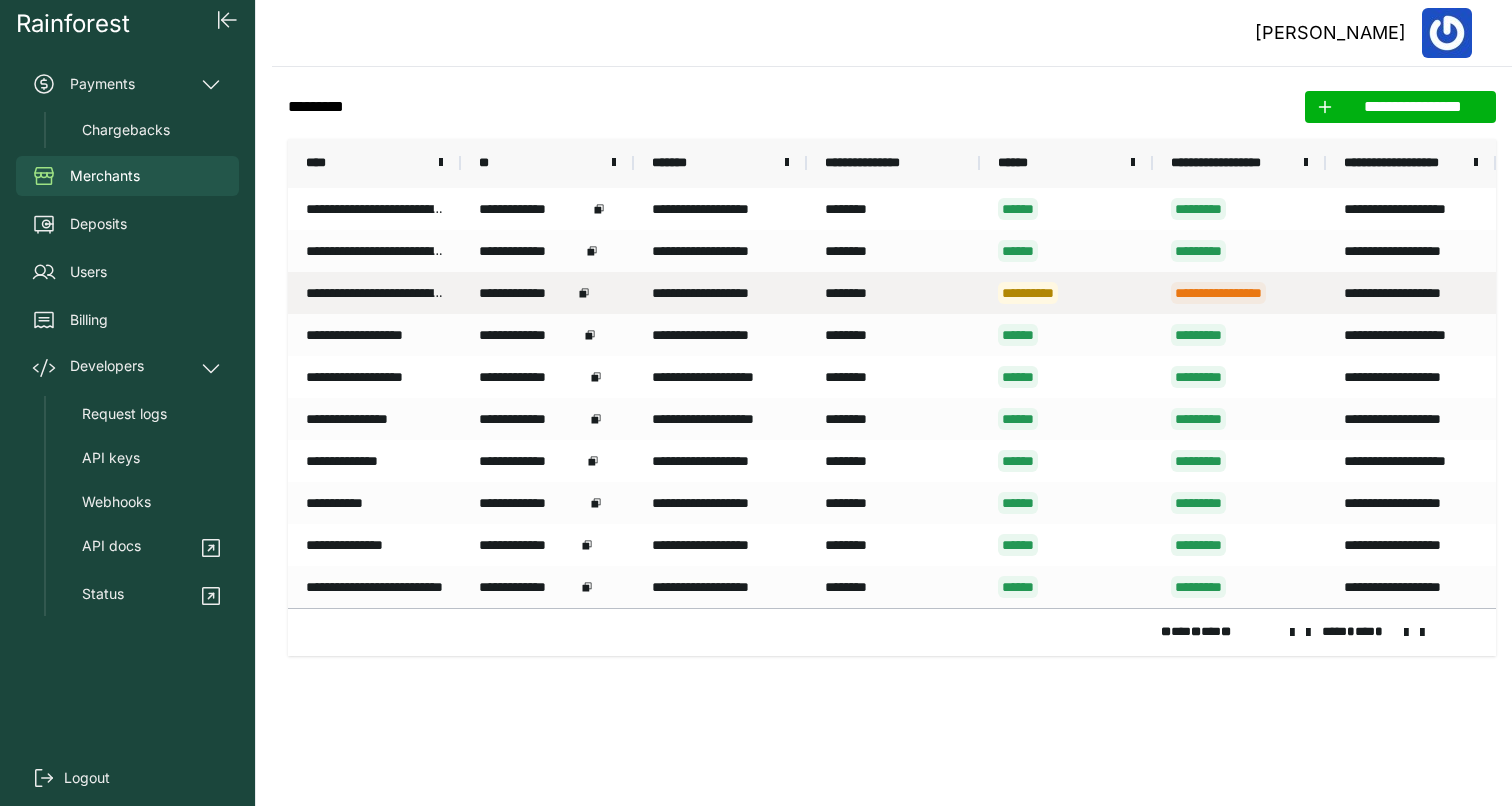 click on "**********" at bounding box center (1066, 293) 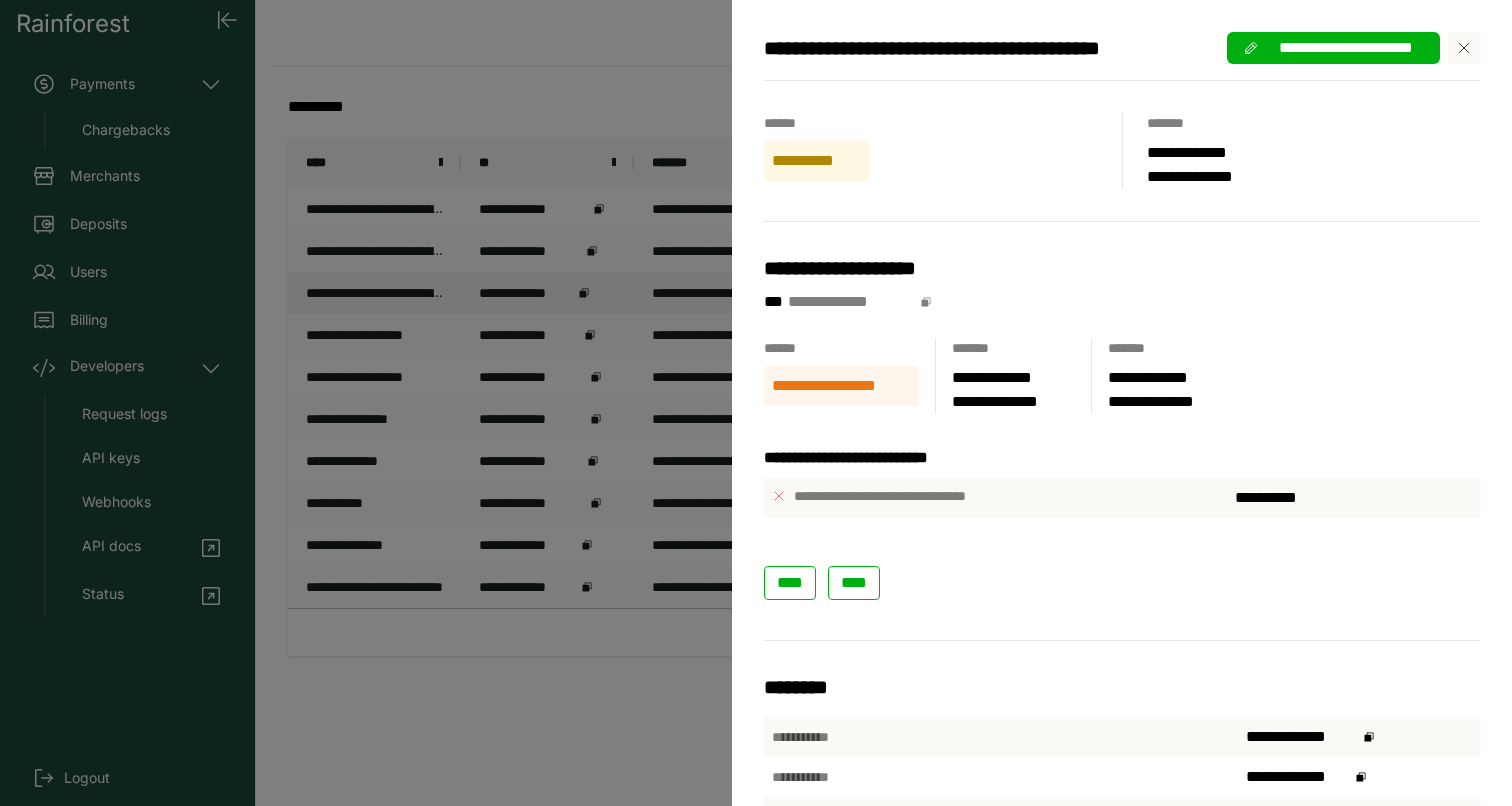 click on "**********" at bounding box center (756, 403) 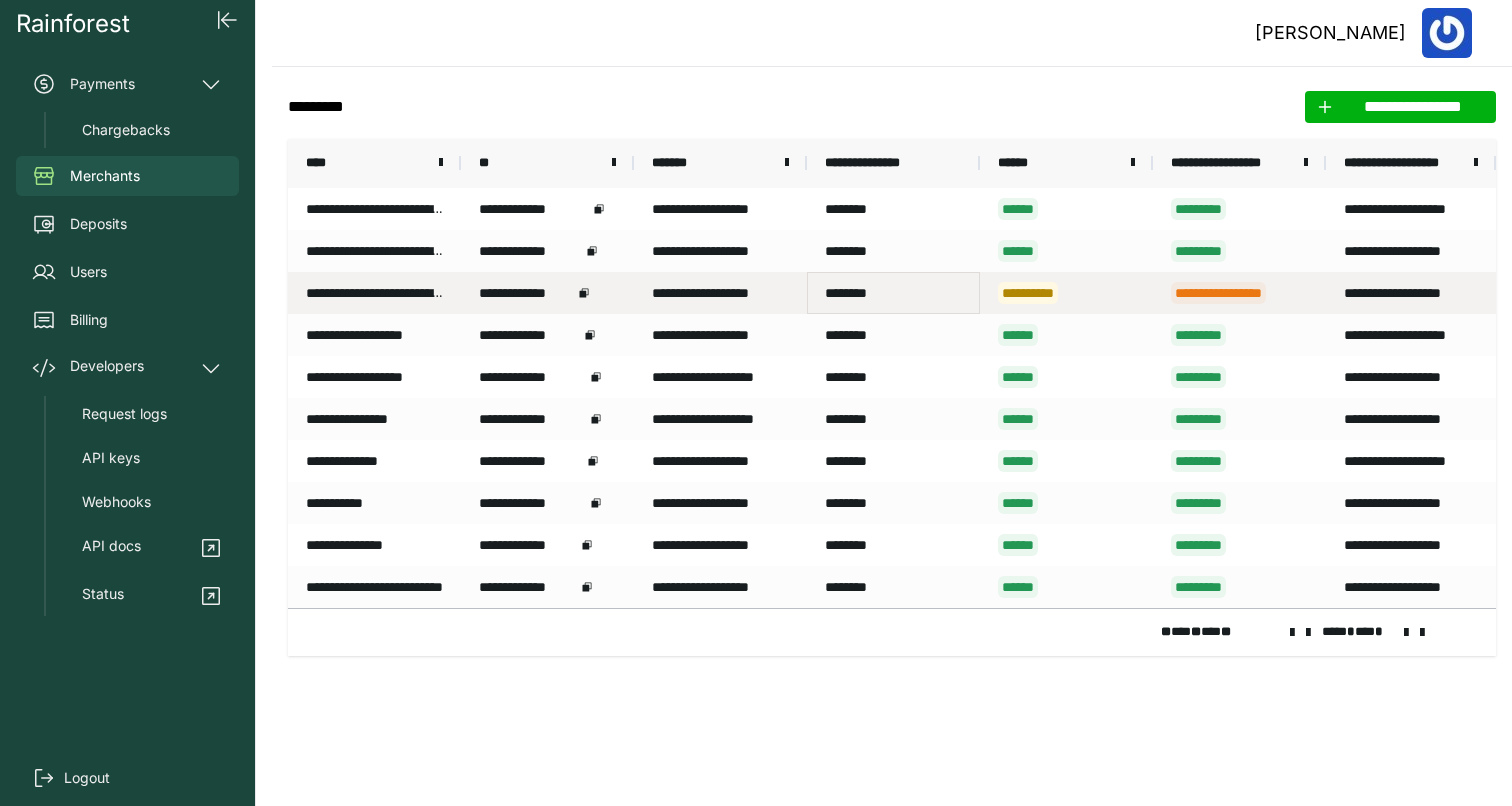 click on "********" at bounding box center (893, 293) 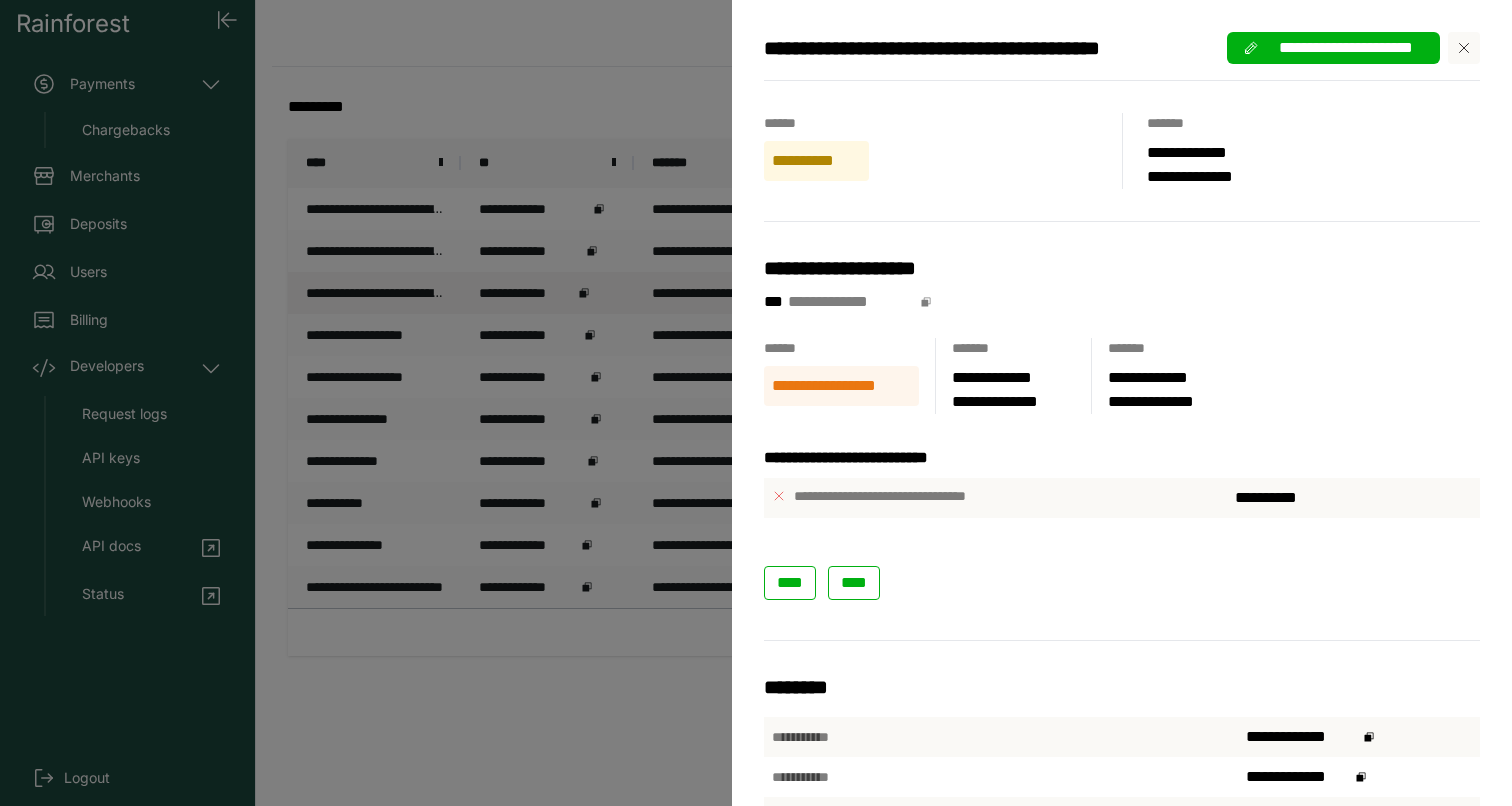 click on "**********" at bounding box center (756, 403) 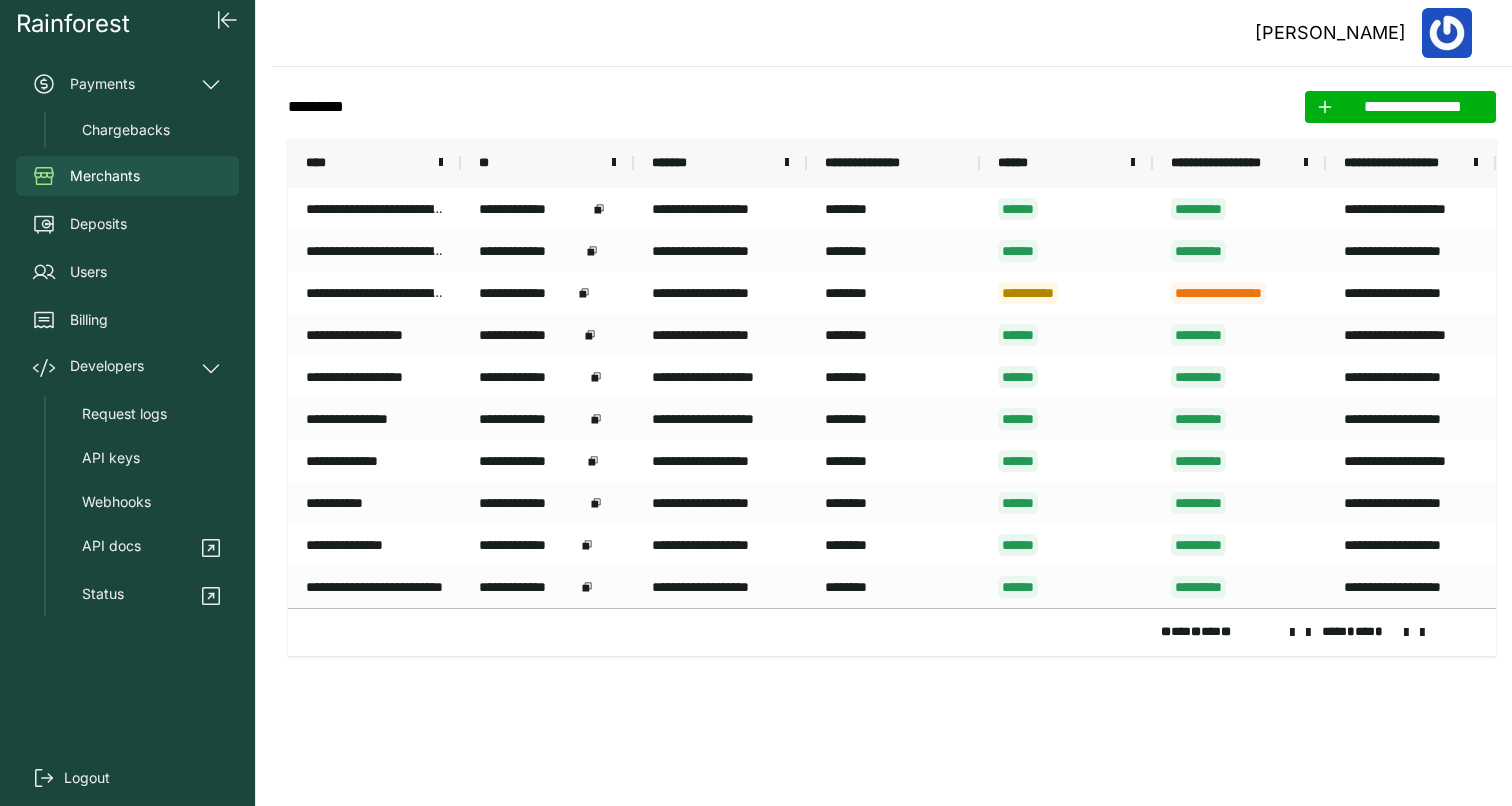click on "[PERSON_NAME]" at bounding box center [892, 33] 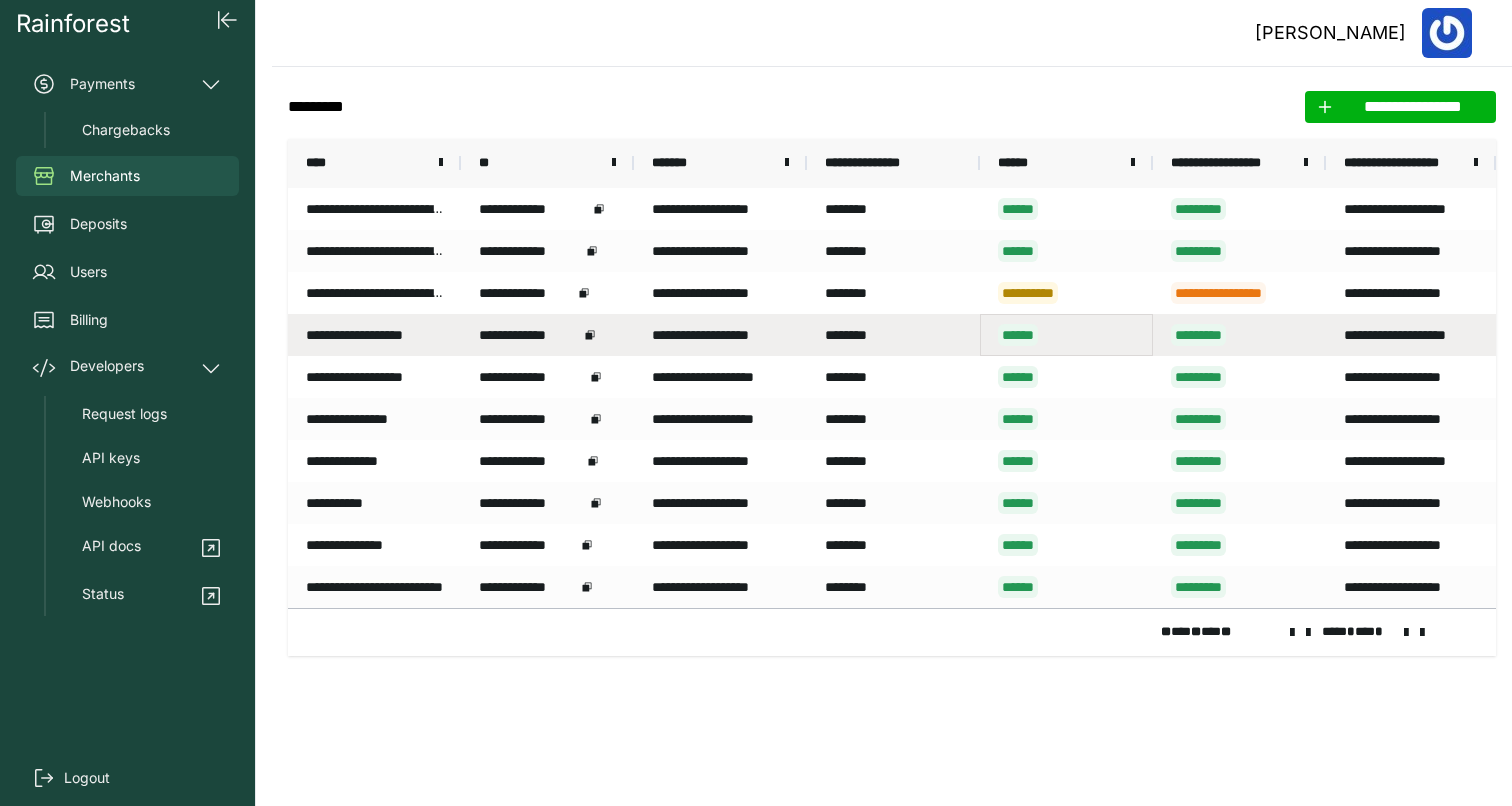 click on "******" at bounding box center (1066, 335) 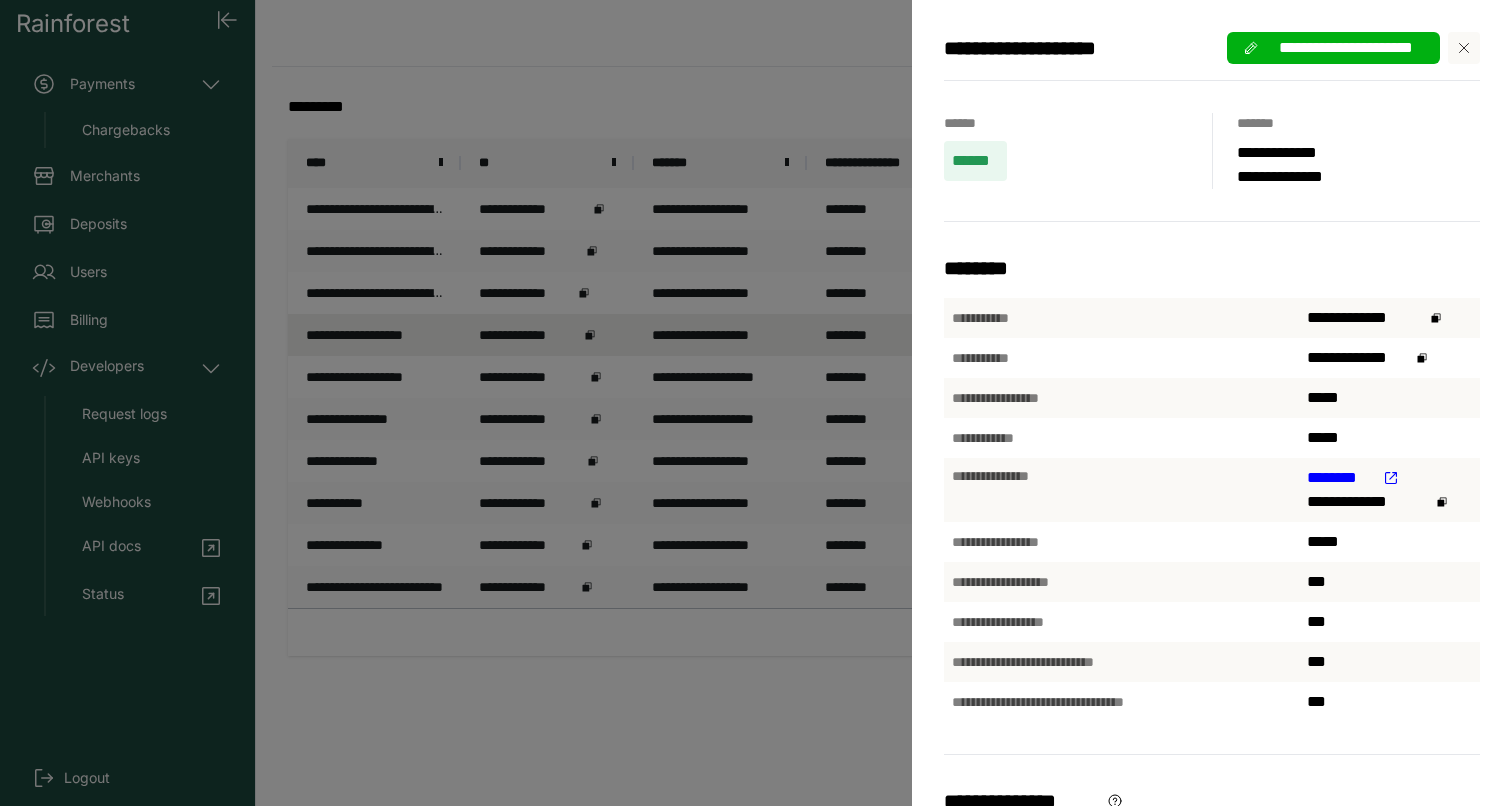 click on "**********" at bounding box center (756, 403) 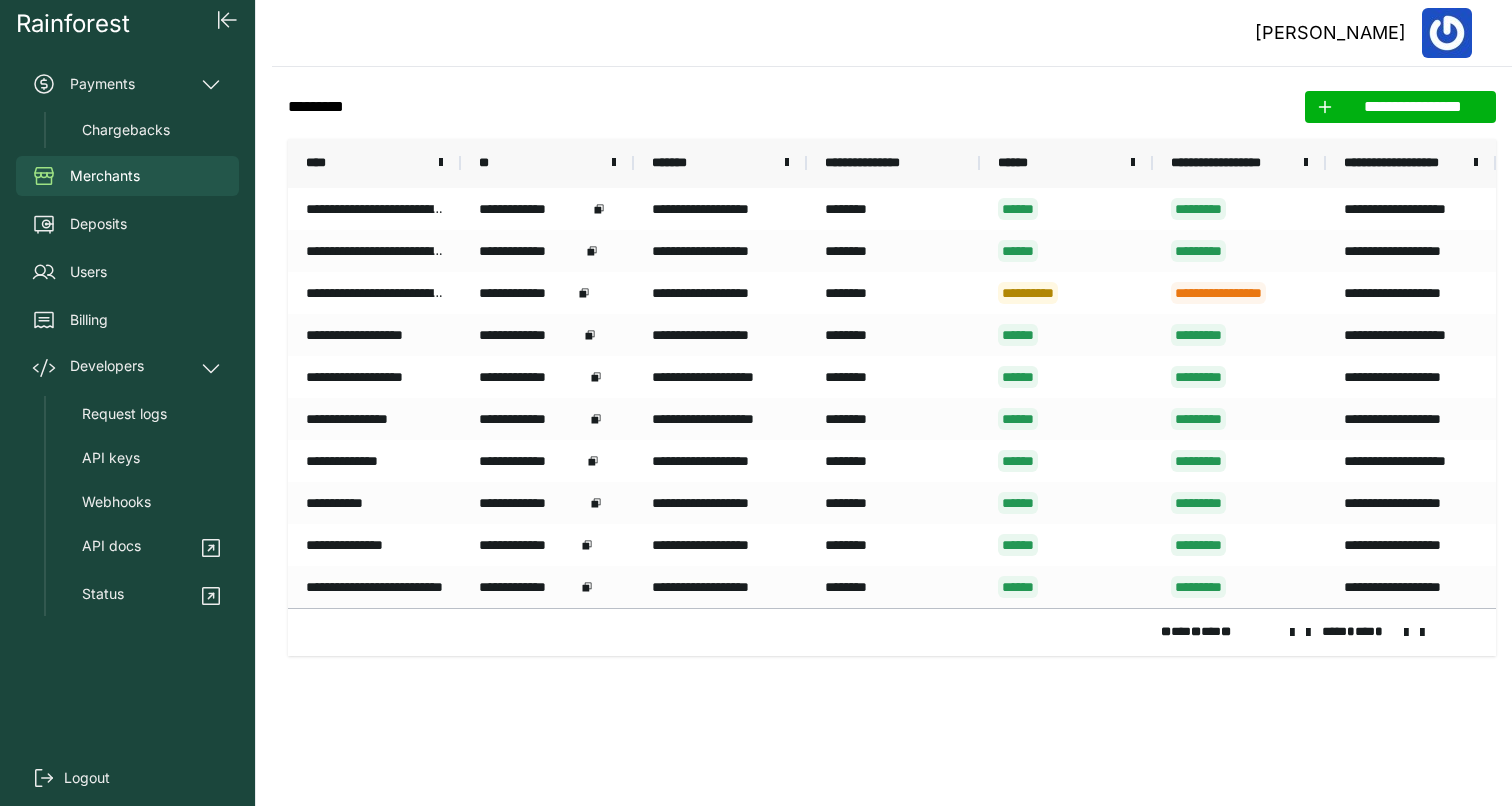 click at bounding box center (1406, 633) 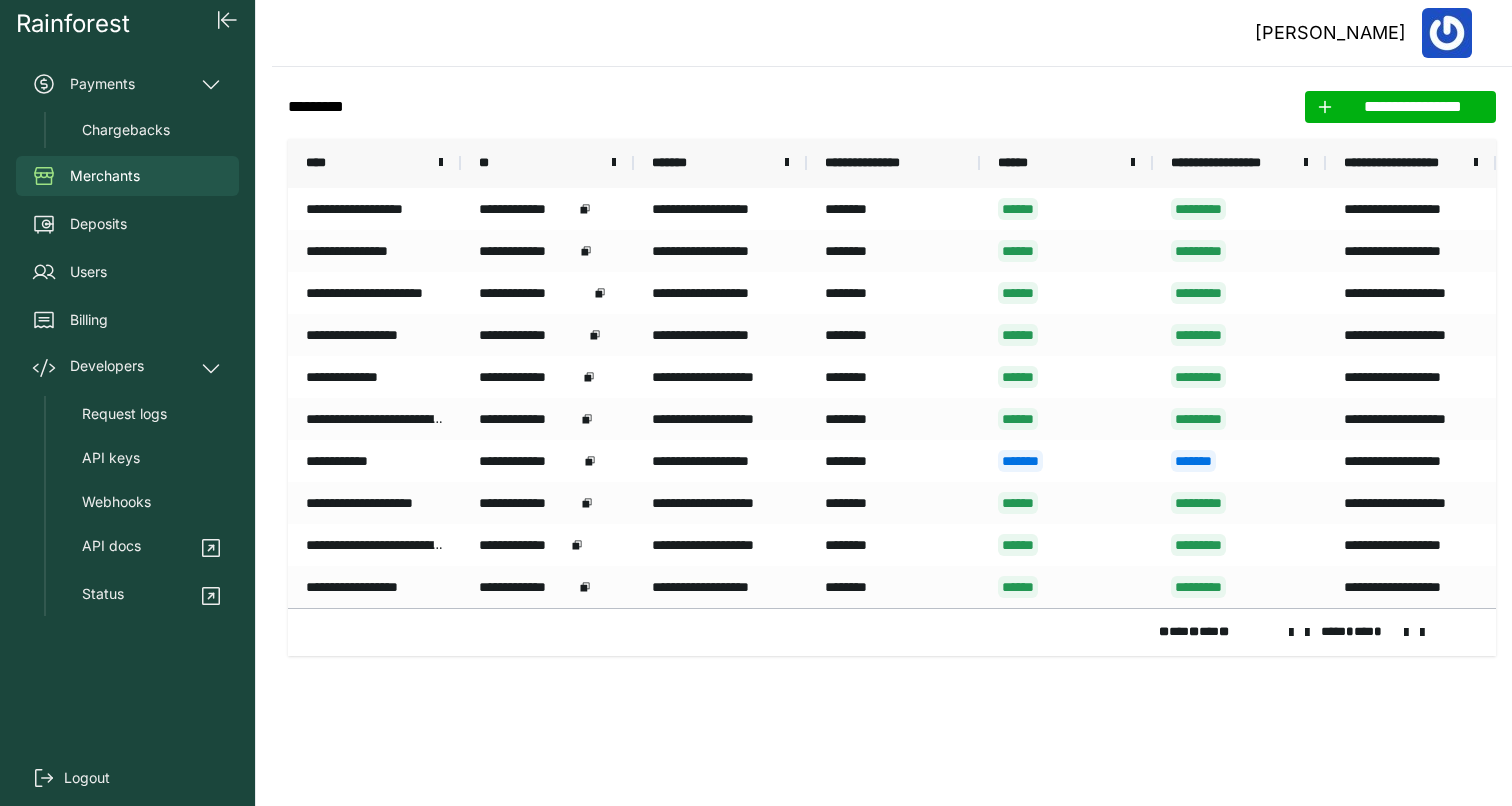 click at bounding box center [1406, 633] 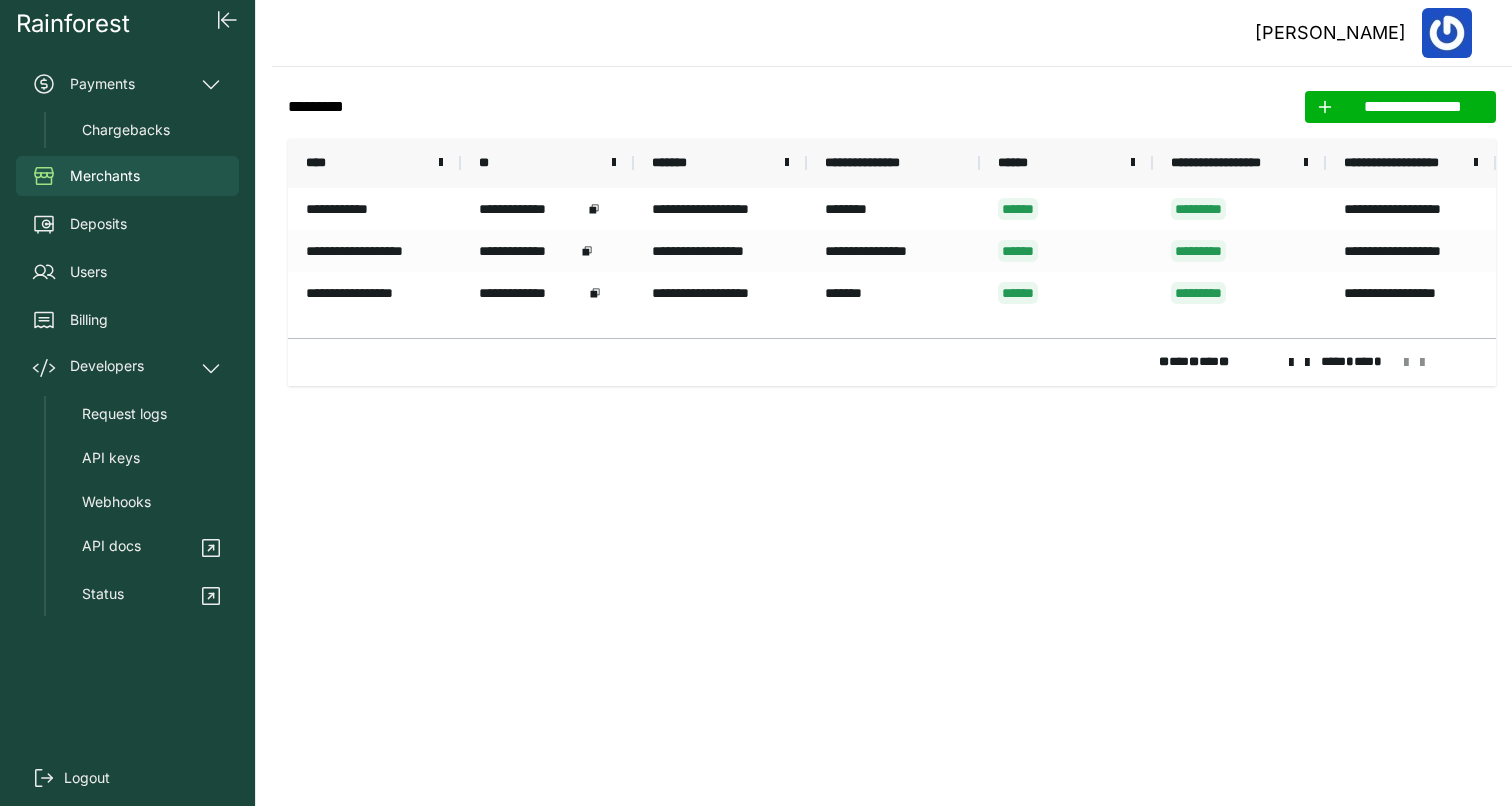 click at bounding box center (1307, 363) 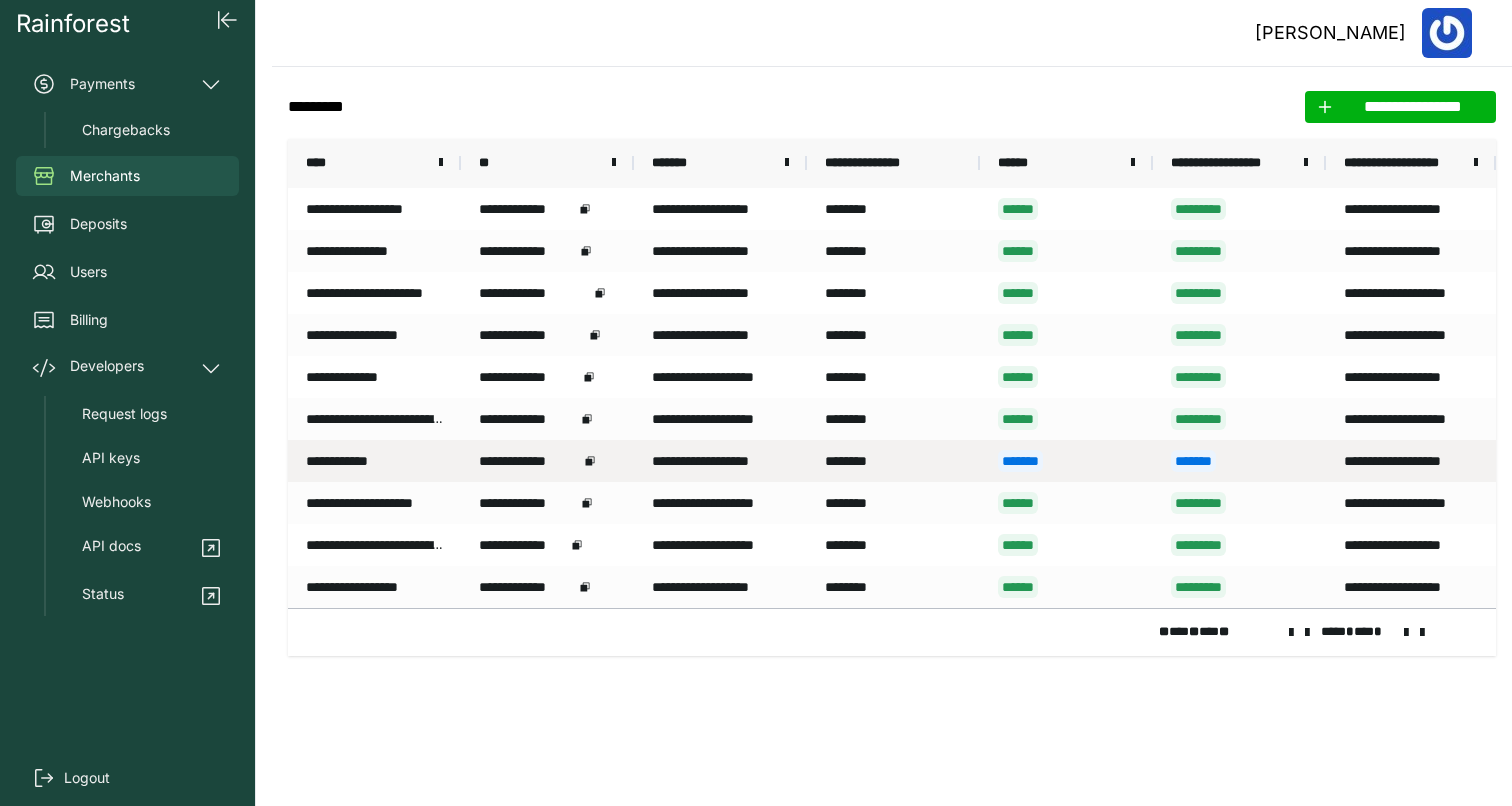 click on "*******" at bounding box center (1066, 461) 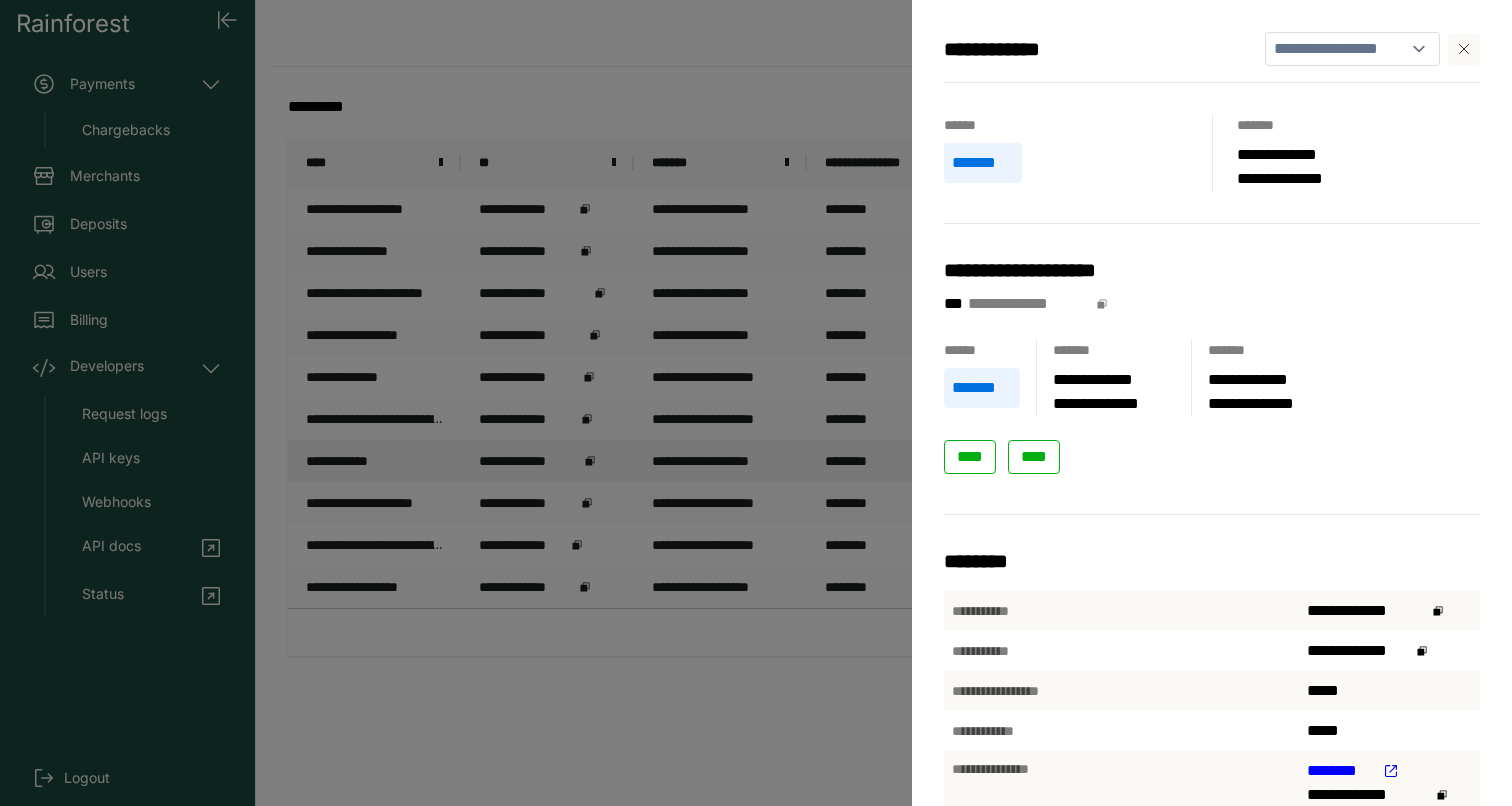 scroll, scrollTop: 107, scrollLeft: 0, axis: vertical 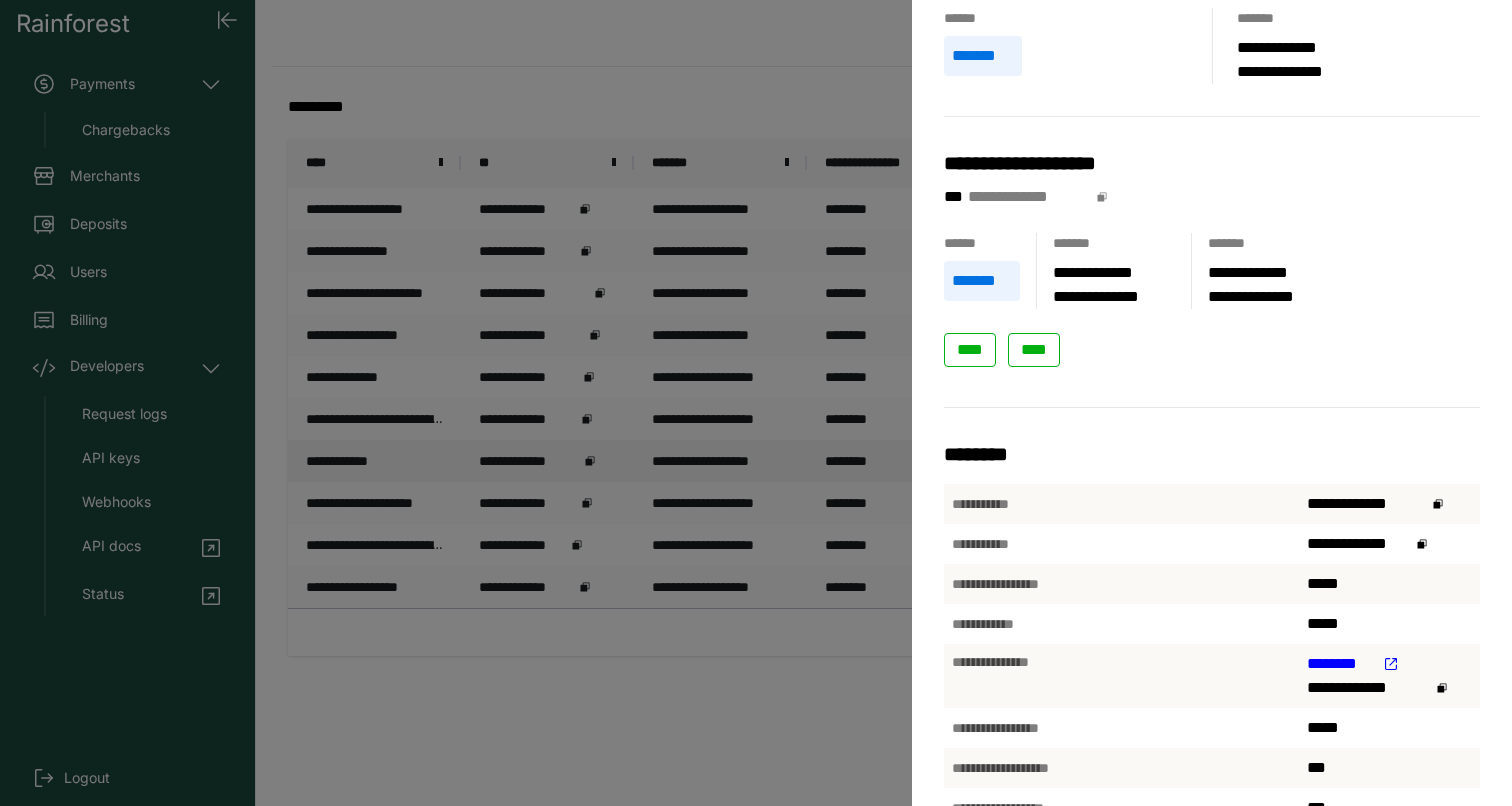 click on "**********" at bounding box center [756, 403] 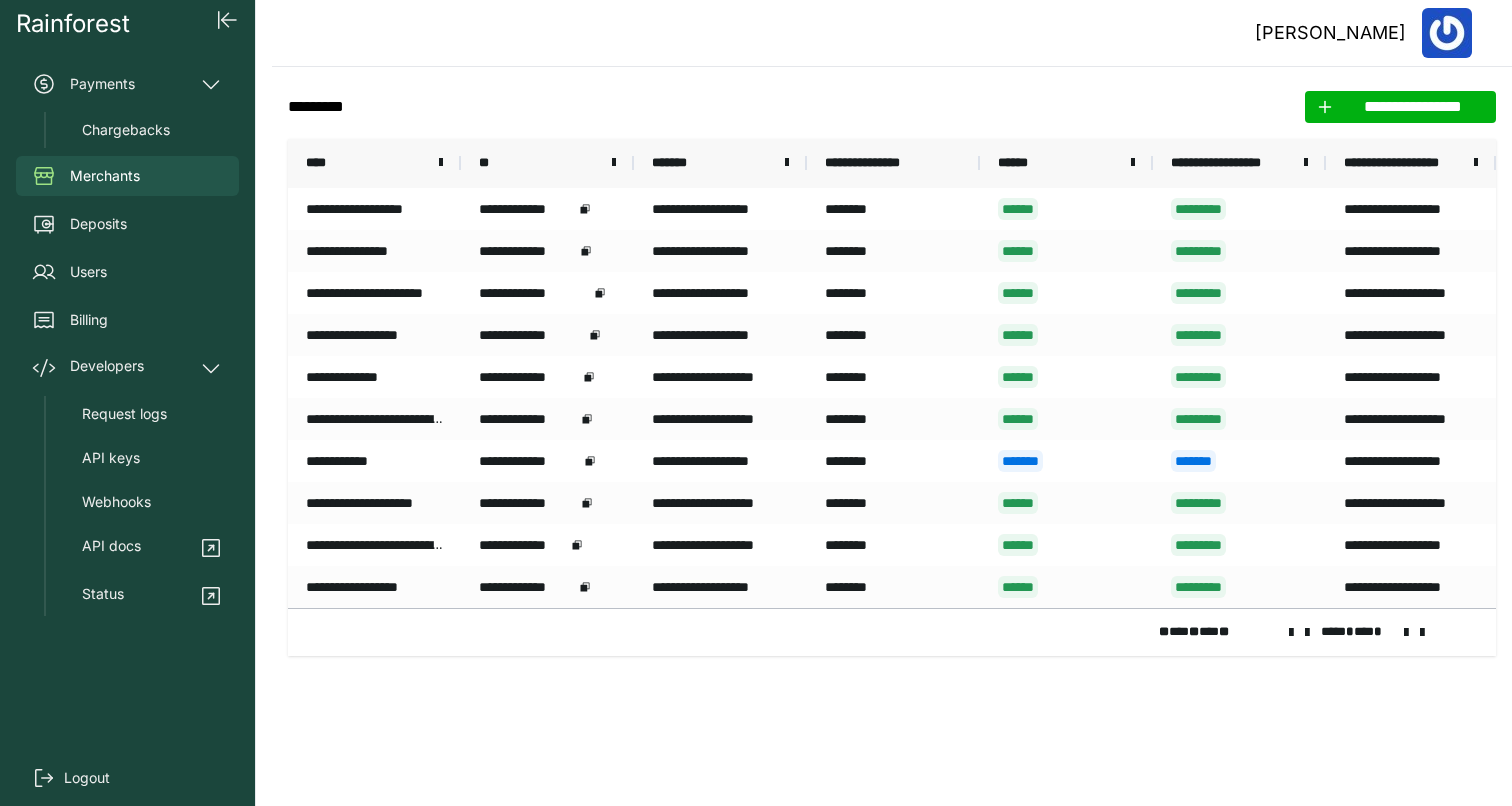 click at bounding box center [1307, 633] 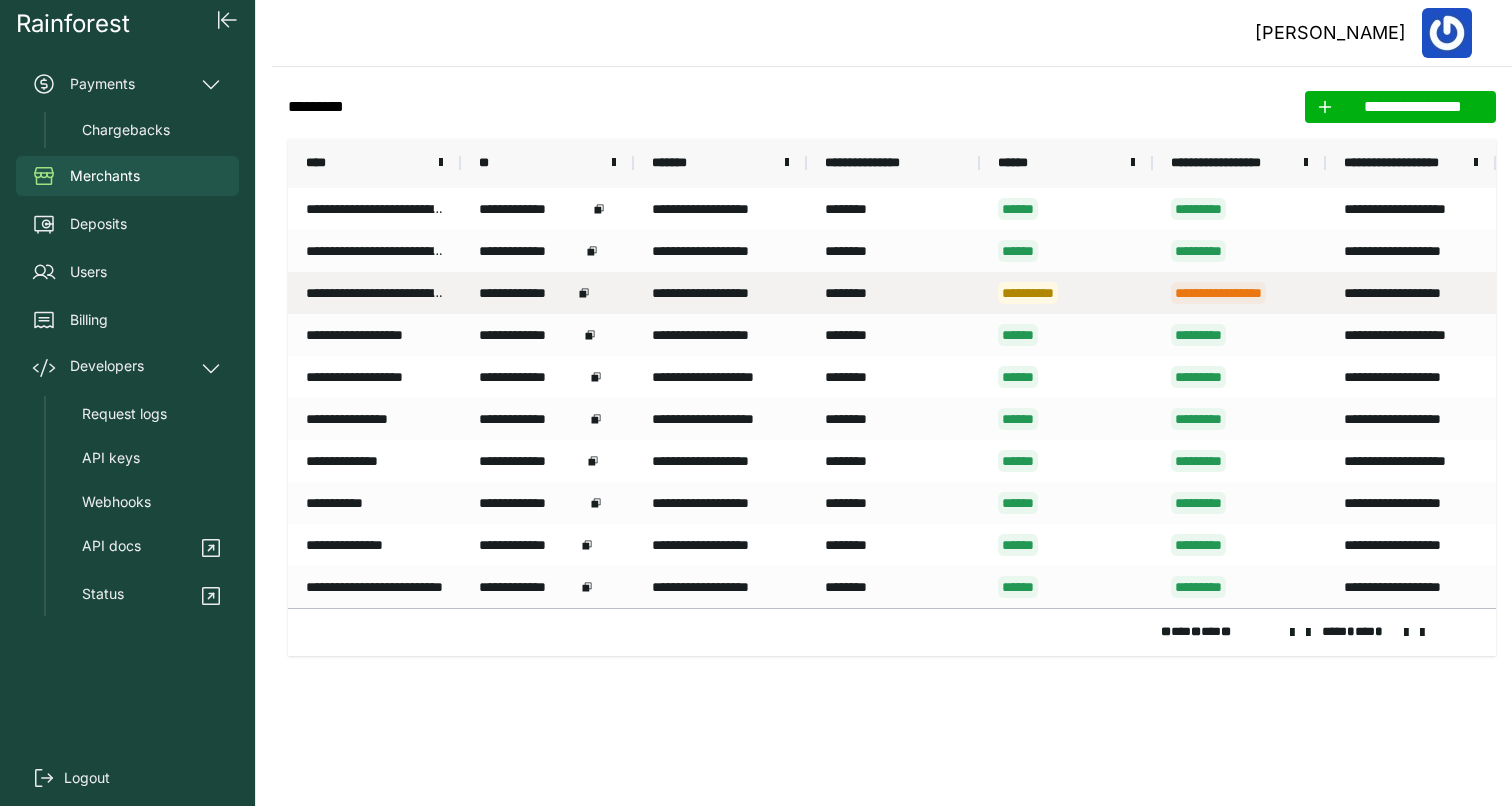 click on "**********" at bounding box center (1239, 293) 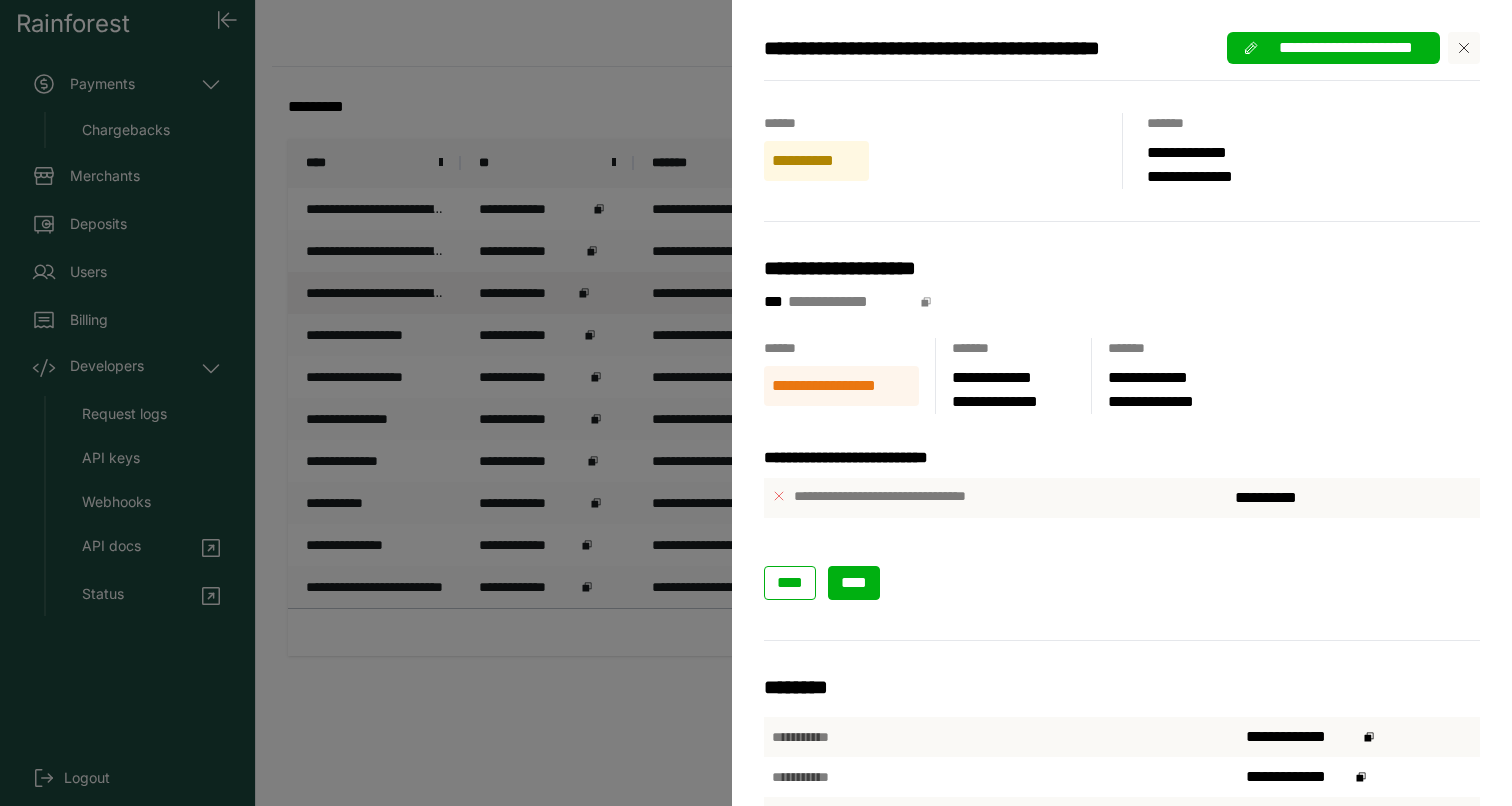 click on "****" at bounding box center (854, 583) 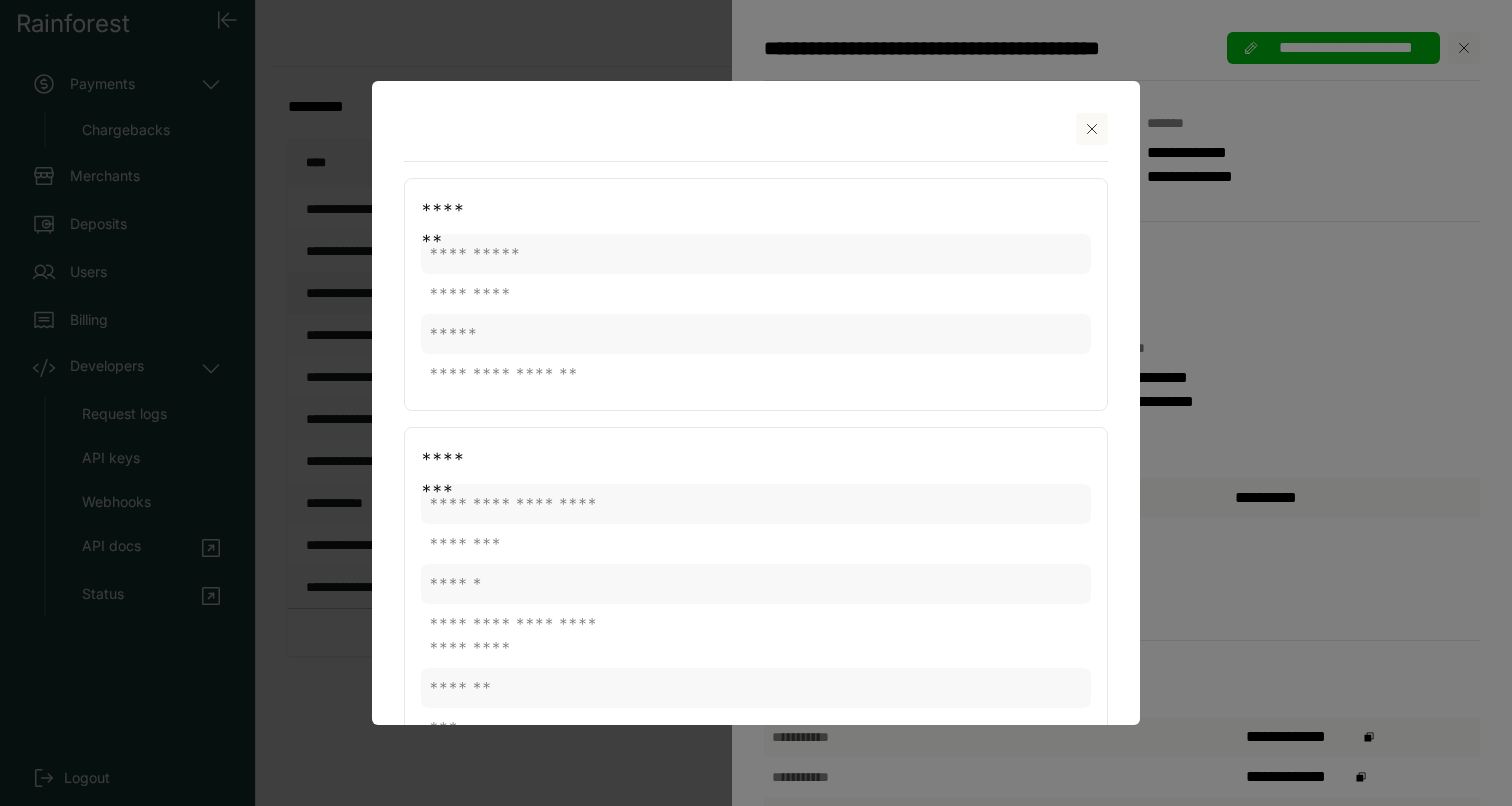 click 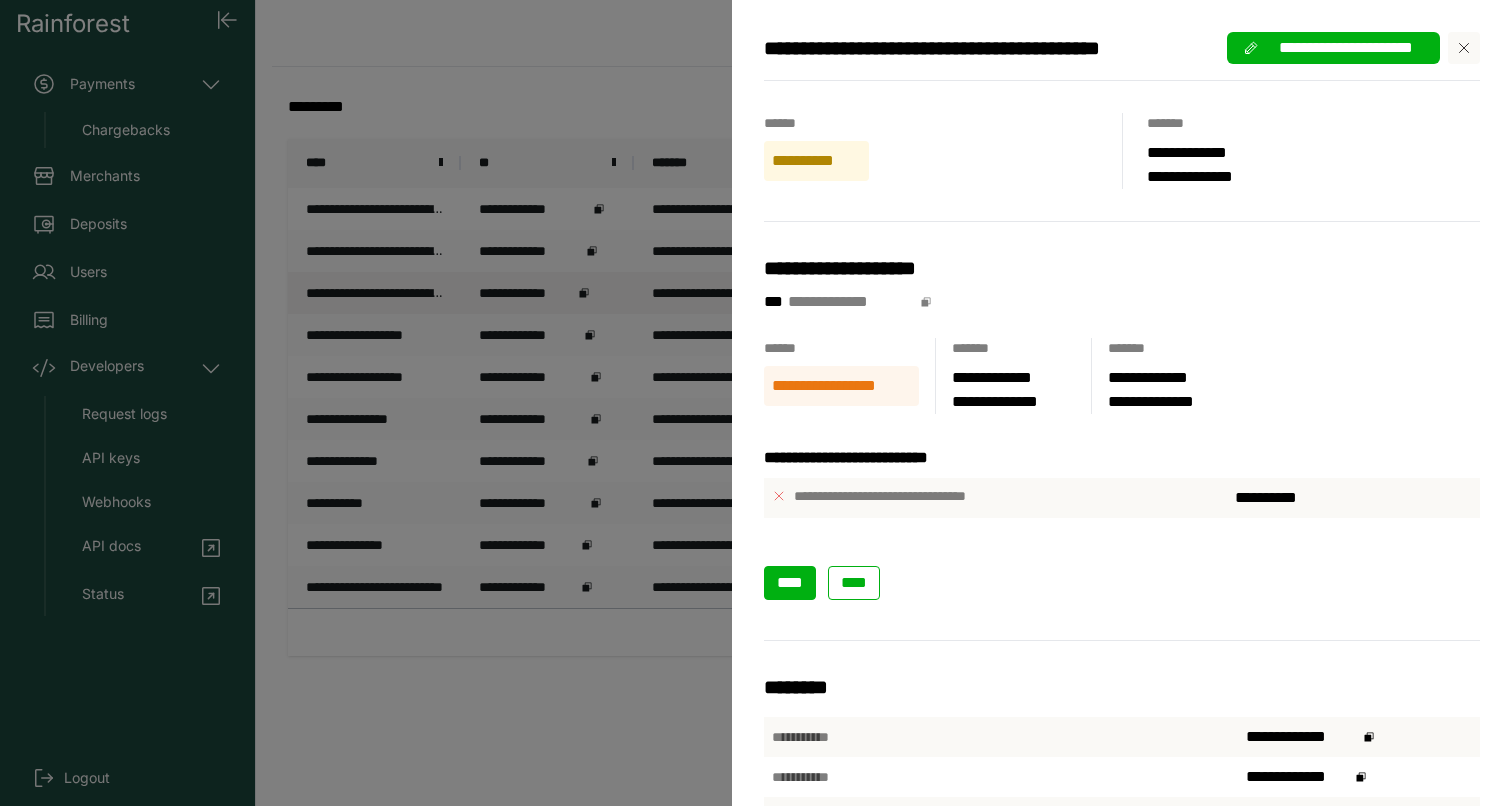 click on "****" at bounding box center [790, 582] 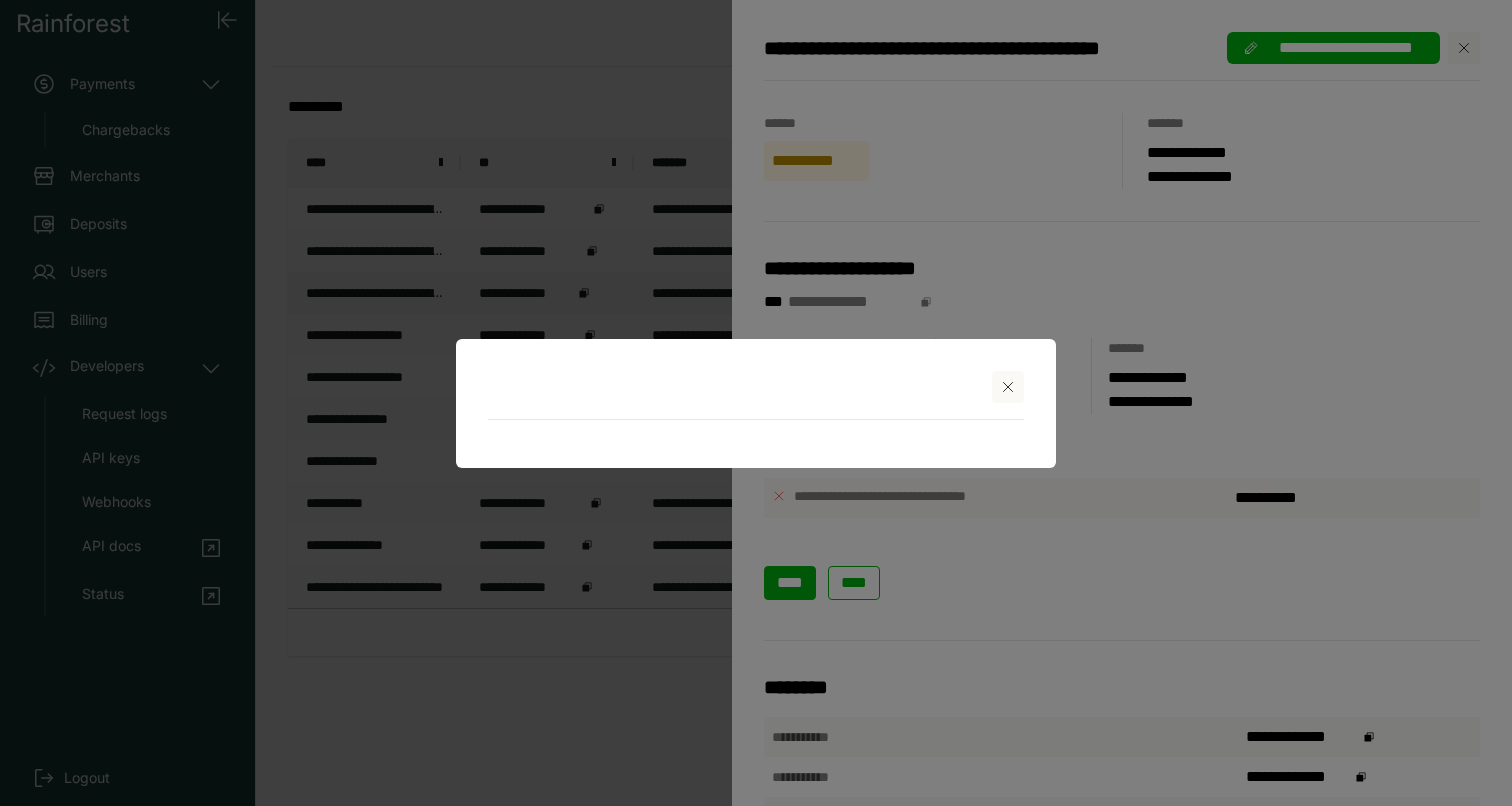 select on "**" 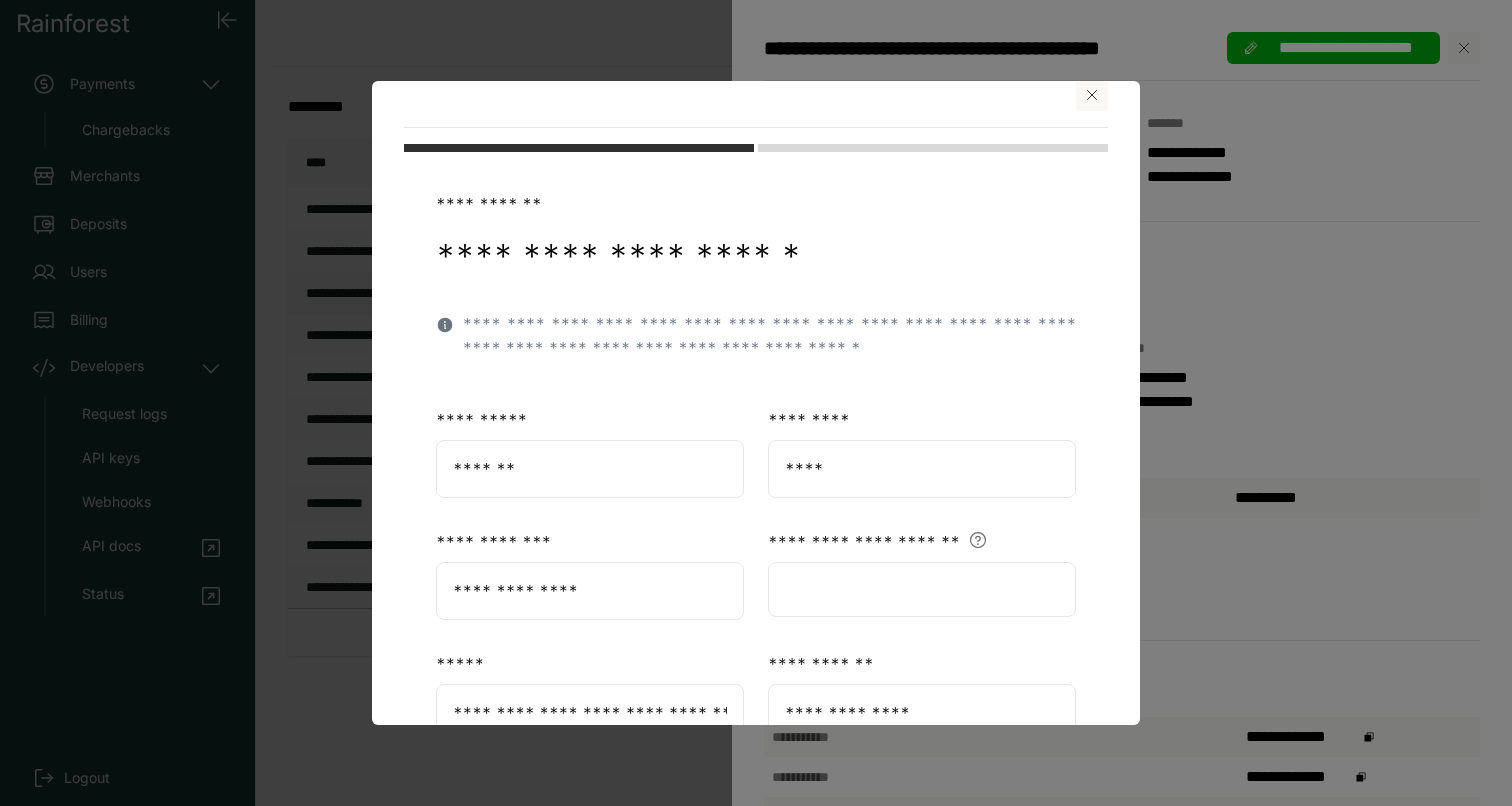 scroll, scrollTop: 0, scrollLeft: 0, axis: both 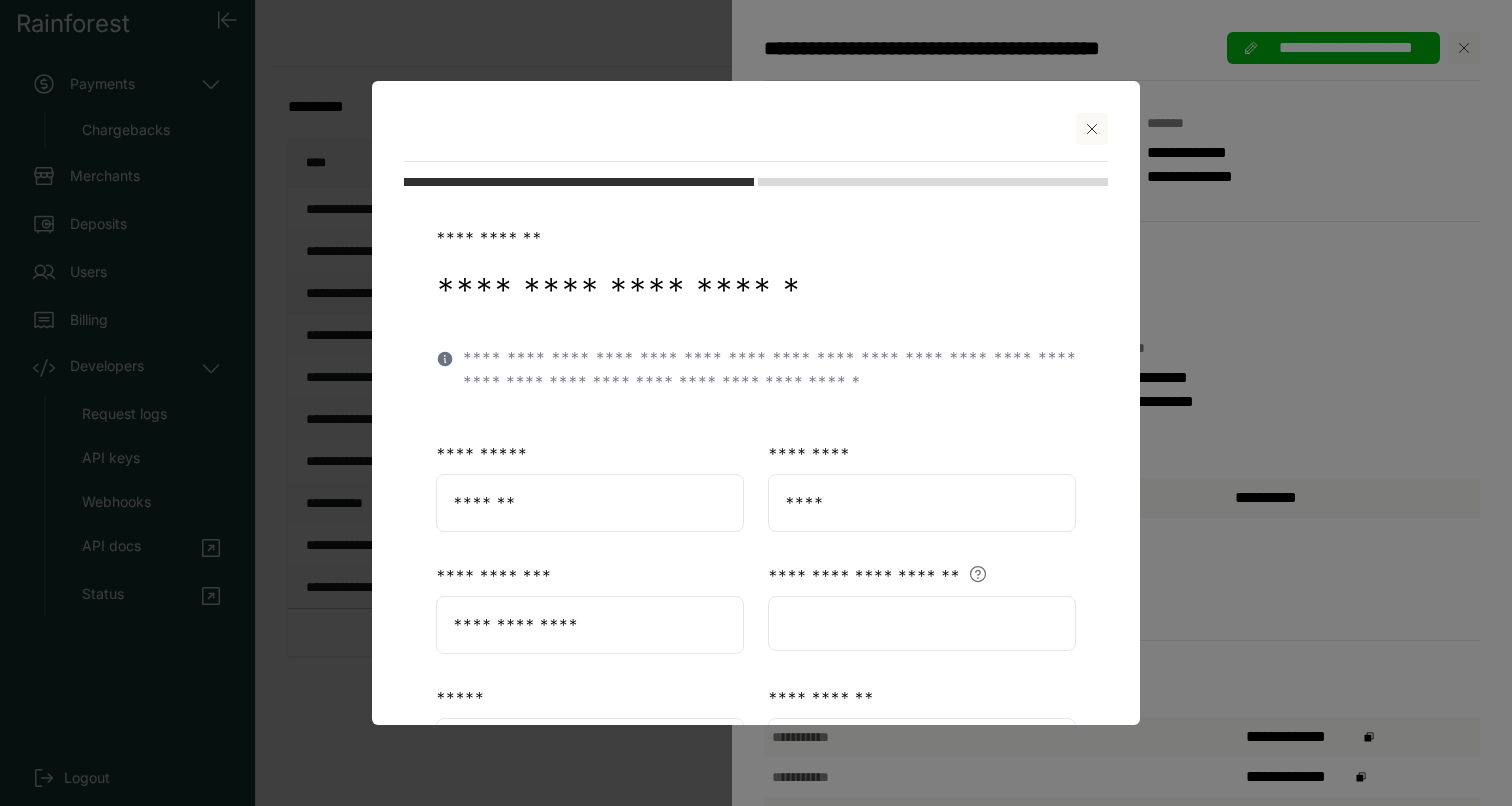 click at bounding box center [1092, 129] 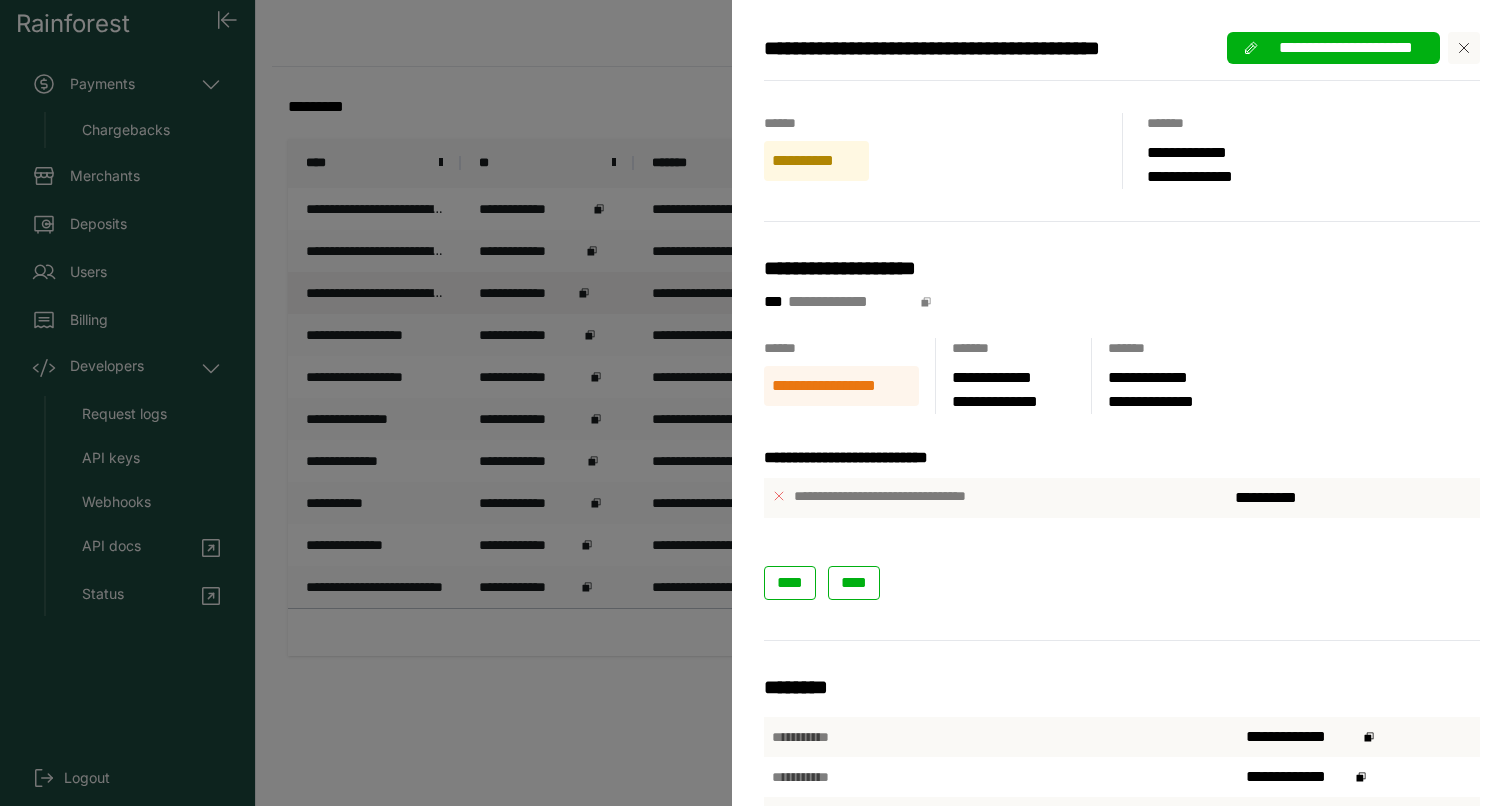 click on "**********" at bounding box center (756, 403) 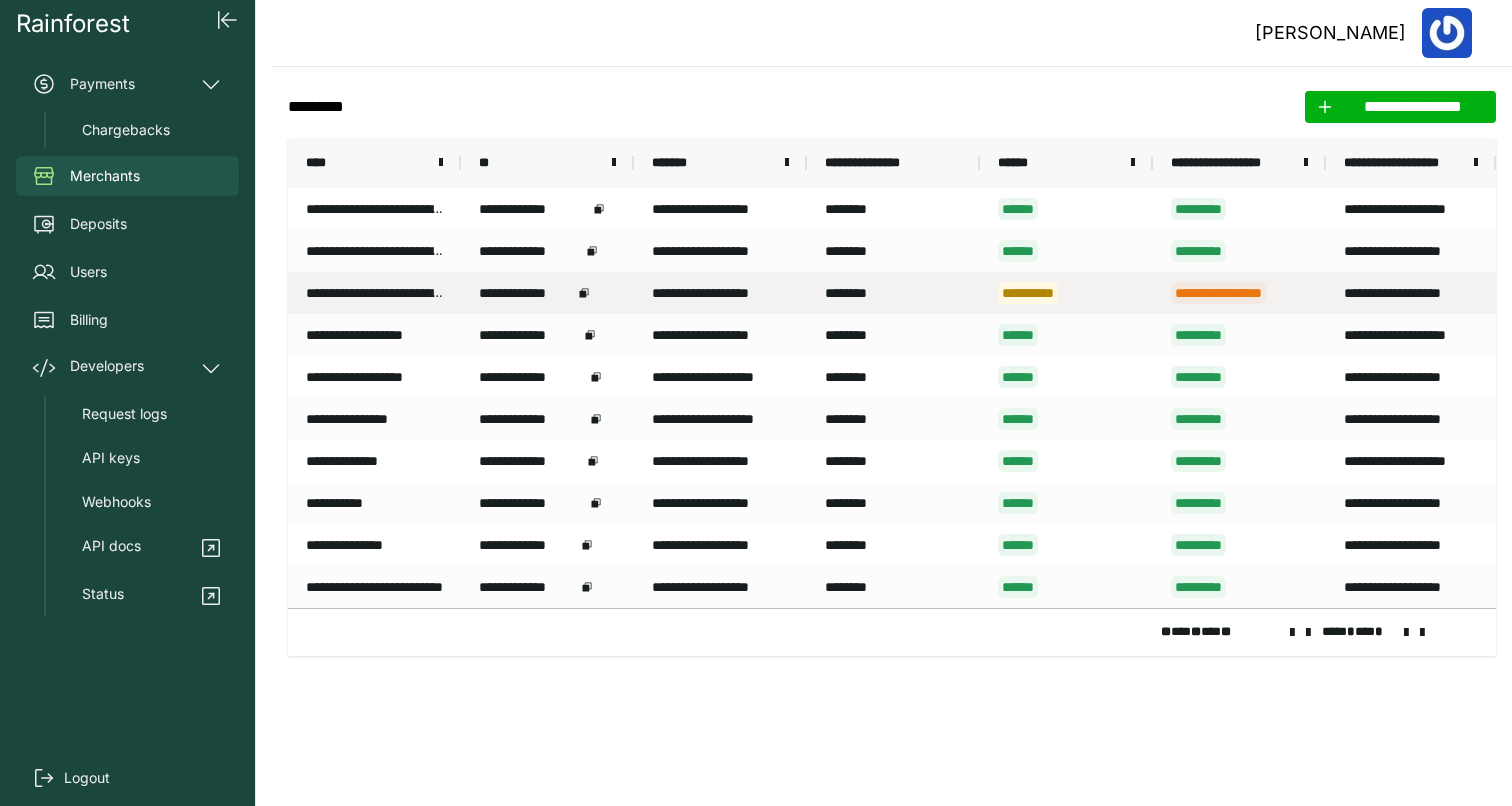 click on "**********" at bounding box center [374, 293] 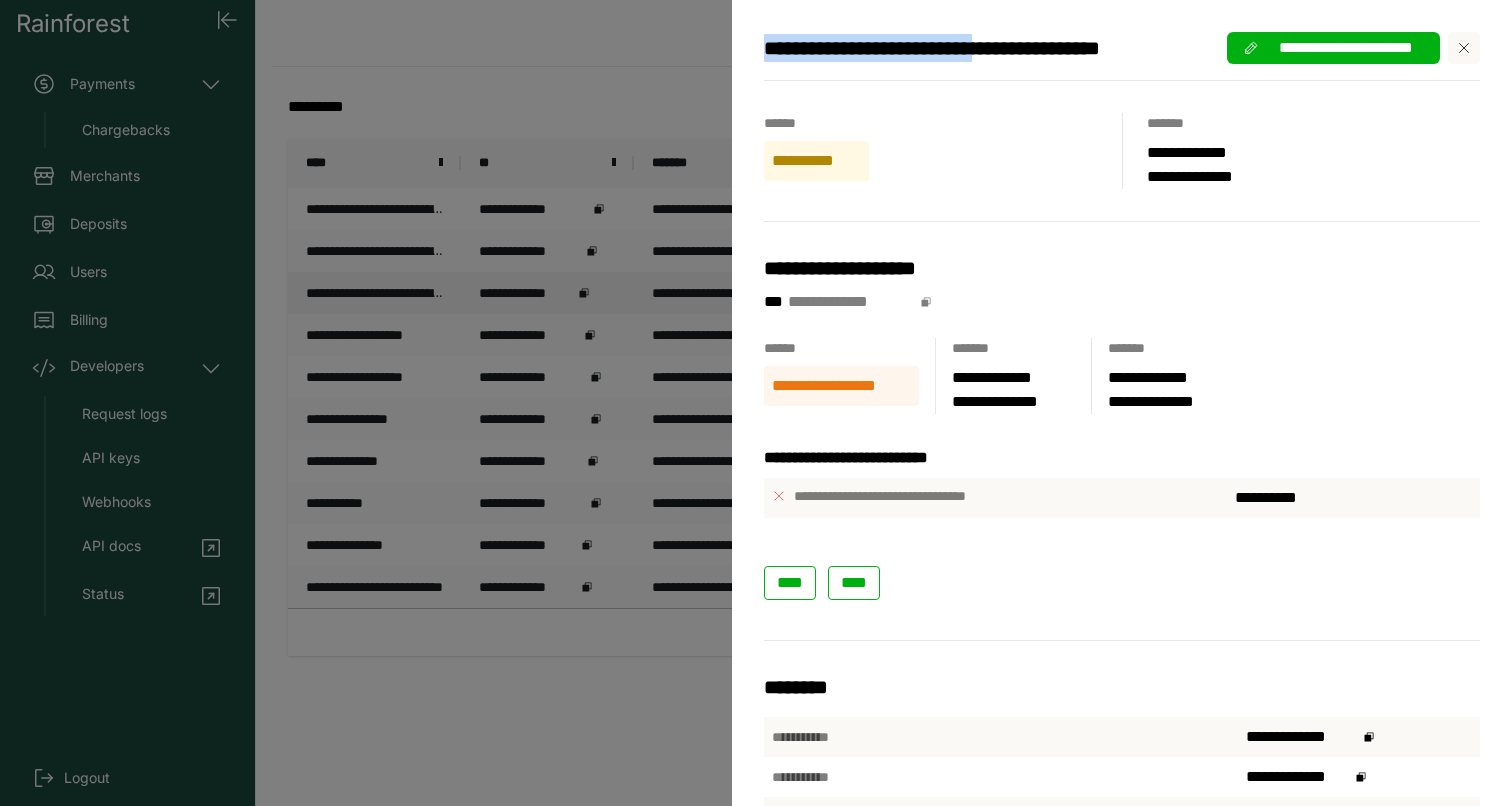 drag, startPoint x: 1046, startPoint y: 51, endPoint x: 741, endPoint y: 50, distance: 305.00165 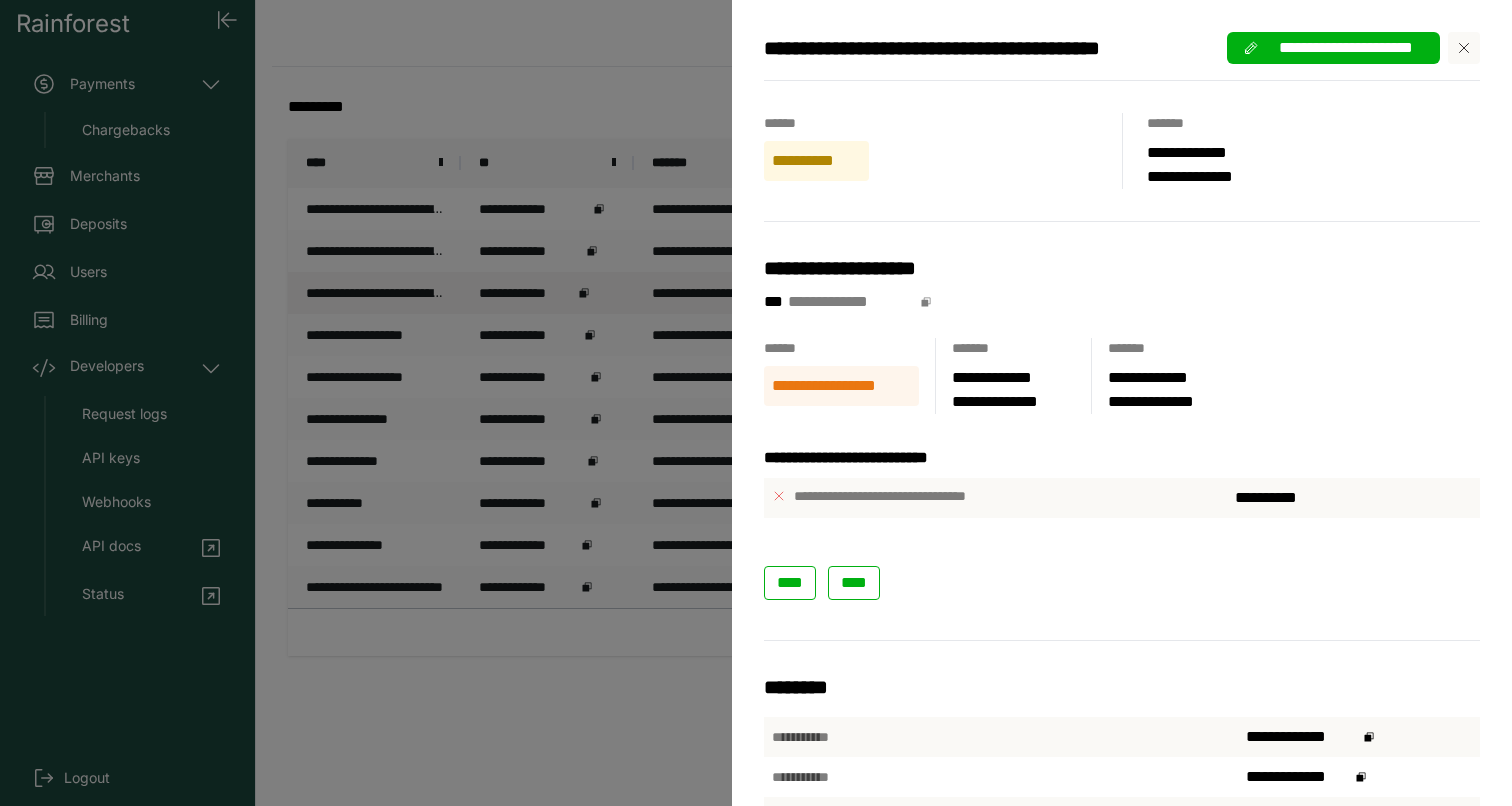 click on "**********" at bounding box center [756, 403] 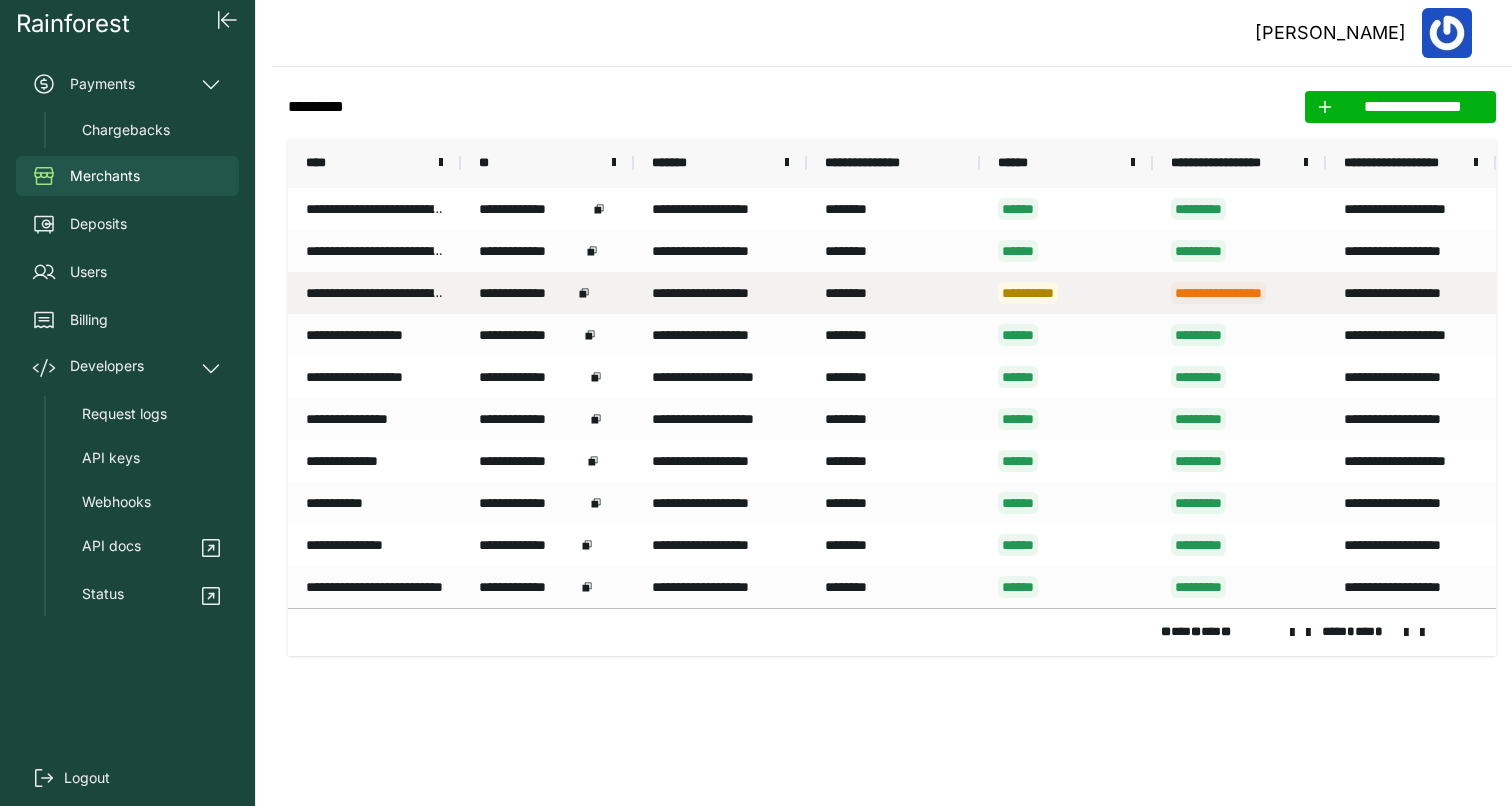 click on "********" at bounding box center (893, 293) 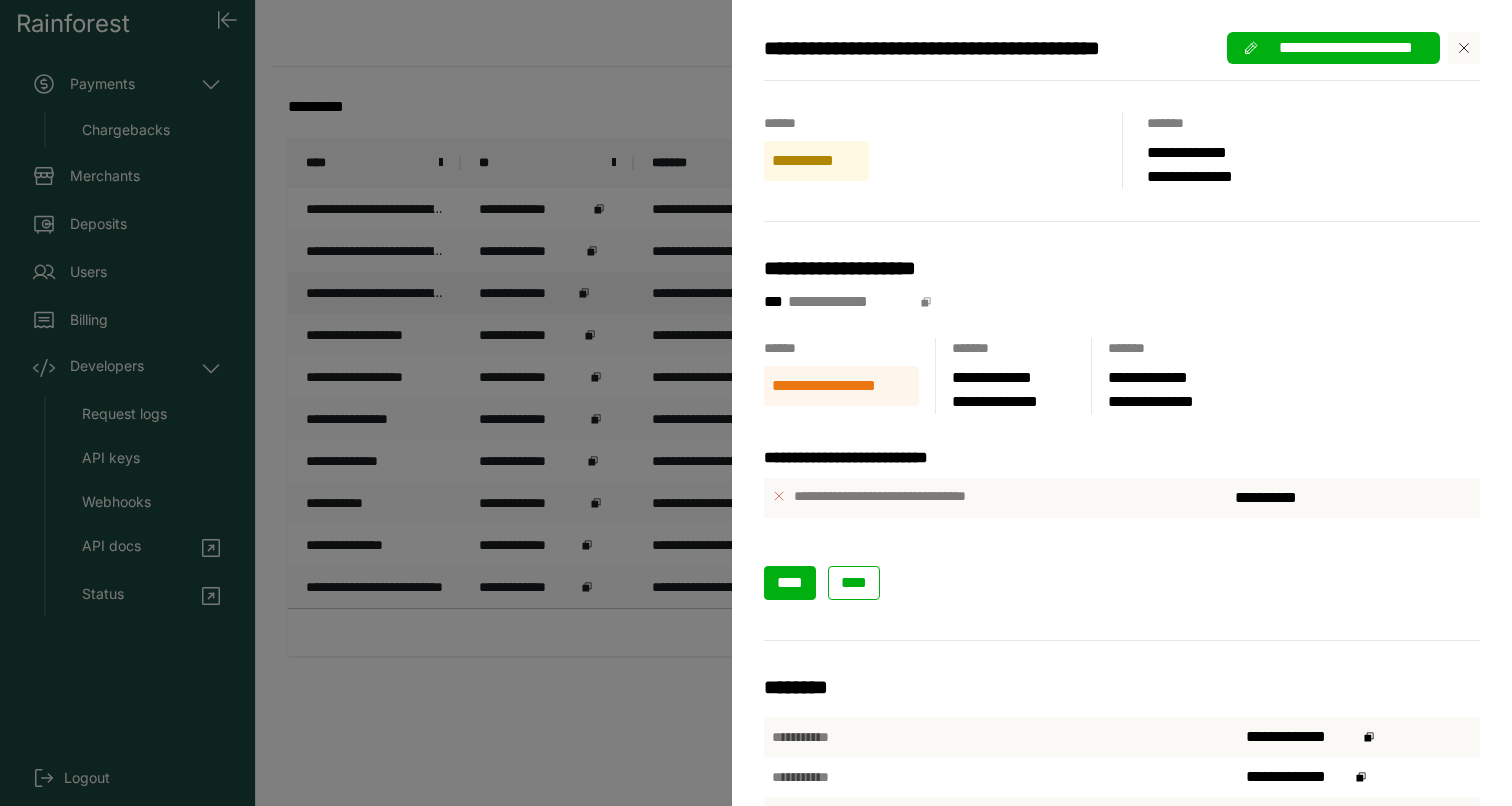 click on "****" at bounding box center [790, 582] 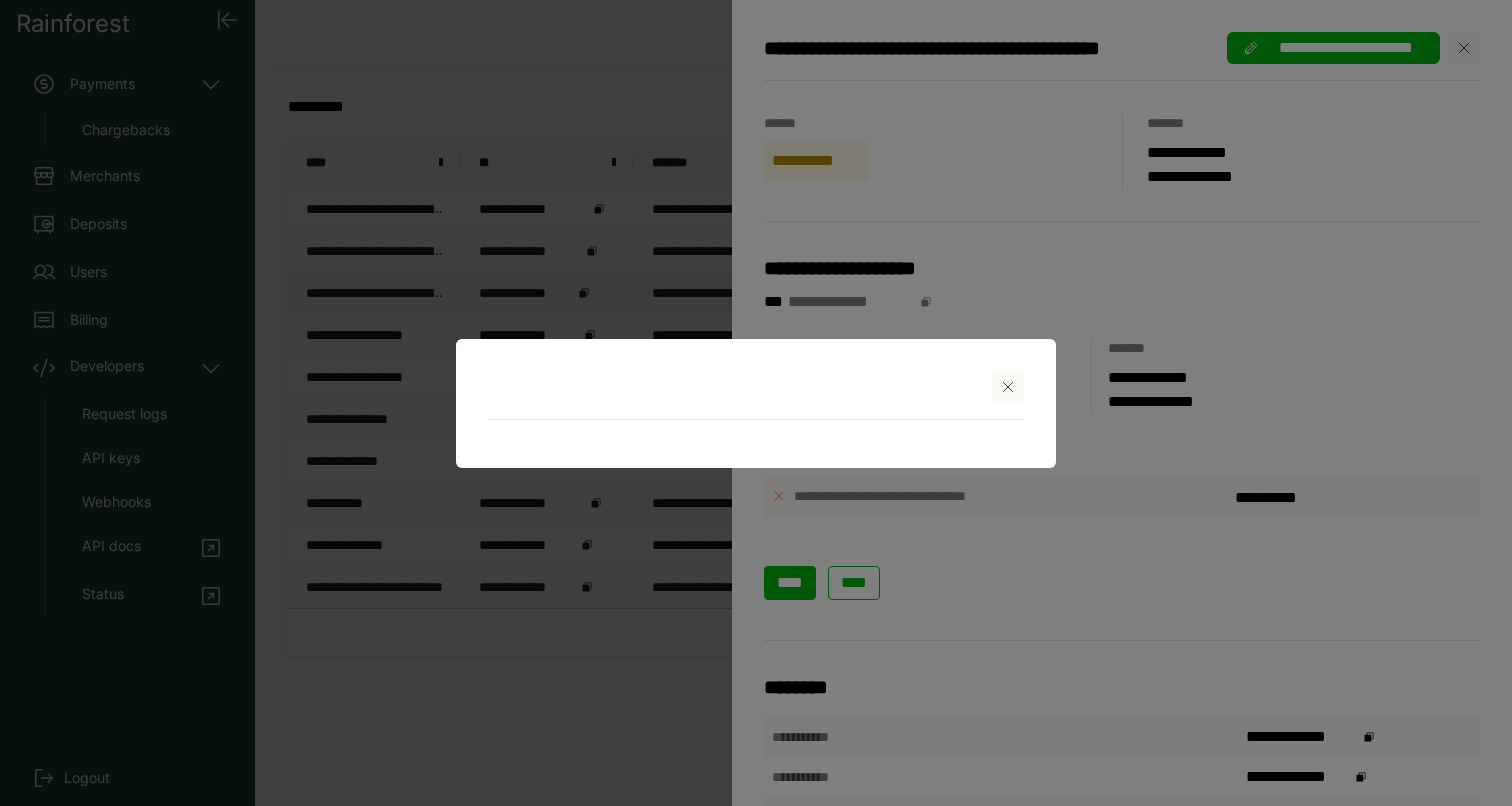 select on "**" 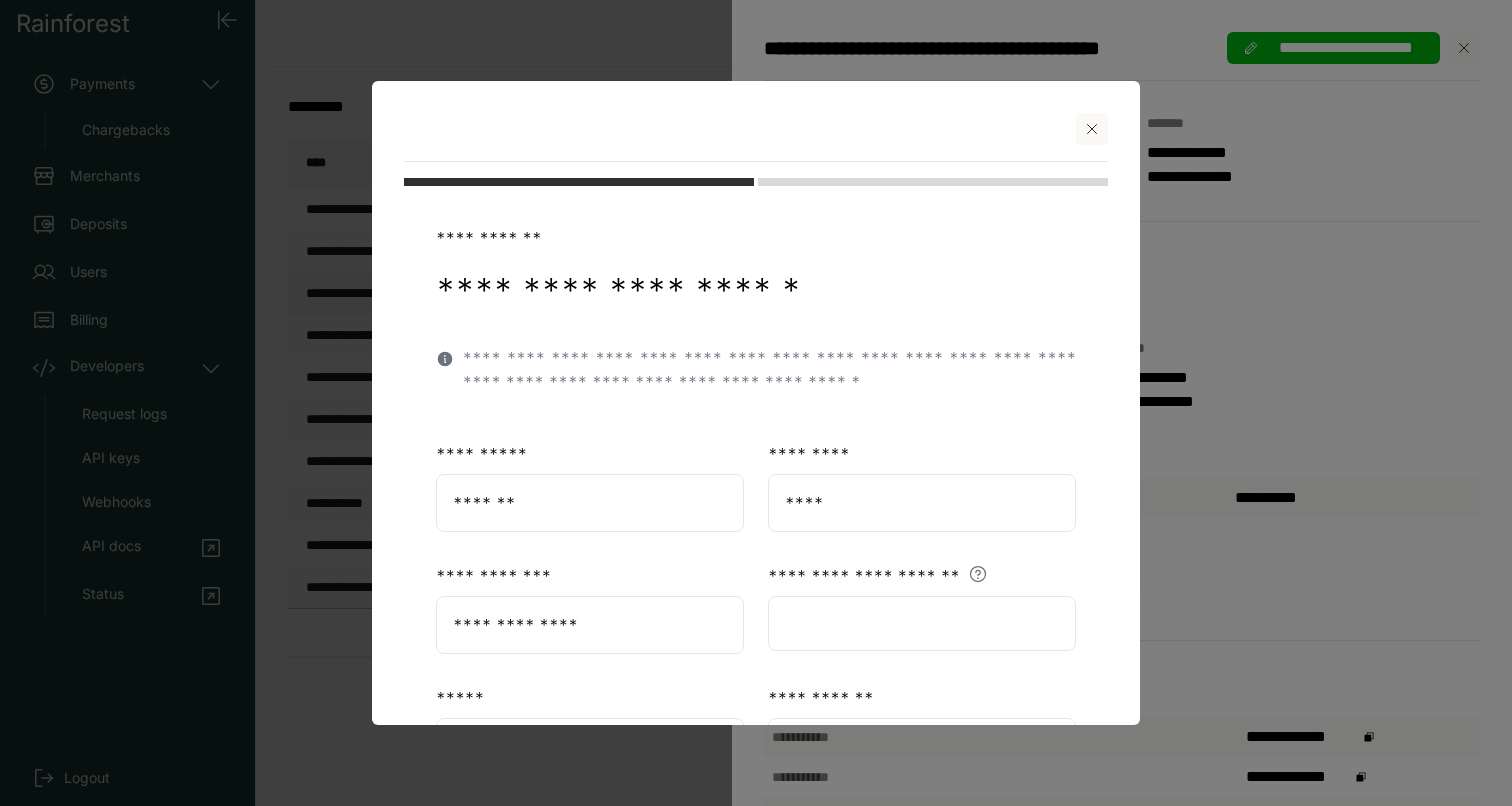click at bounding box center [1092, 129] 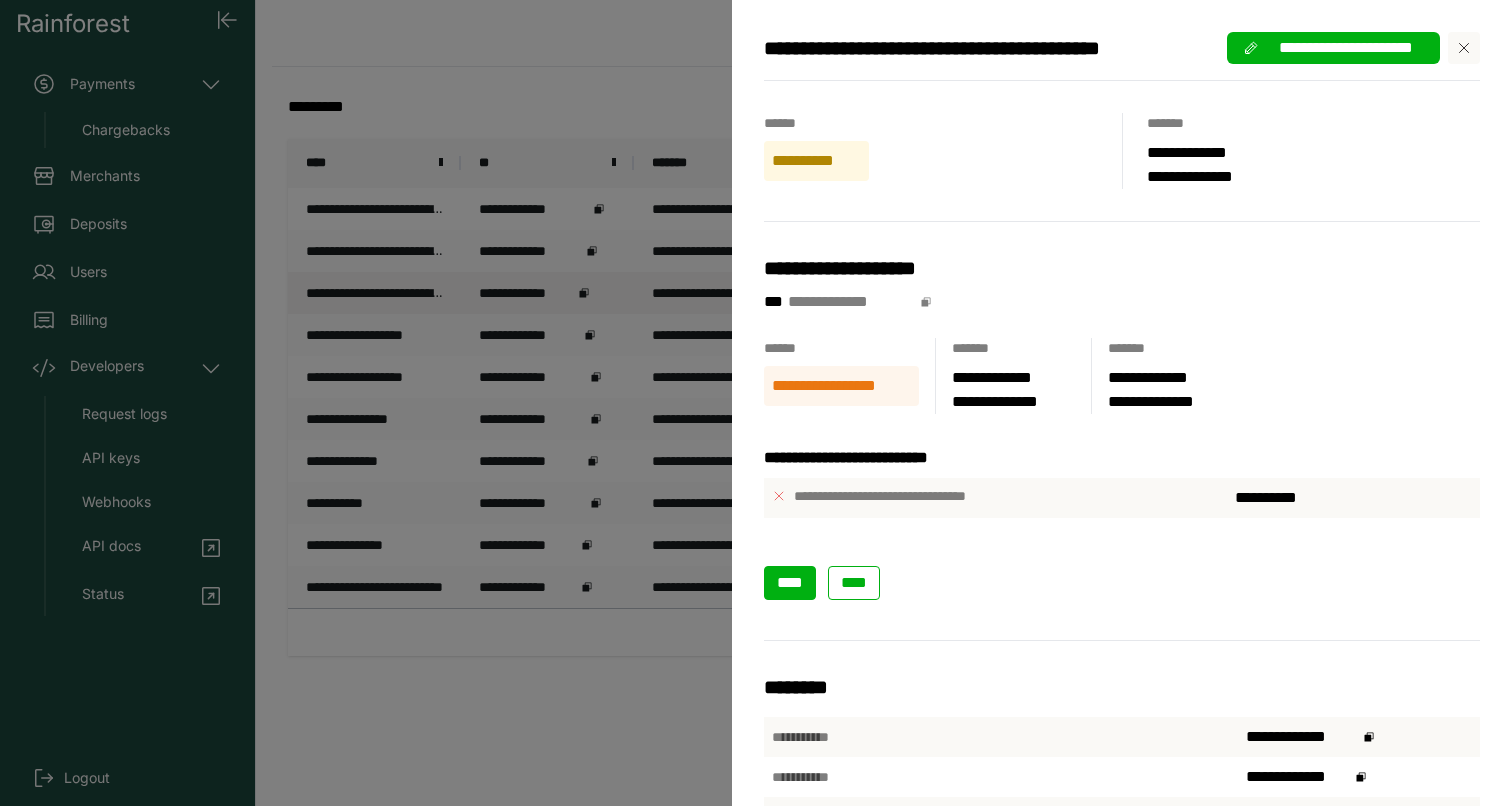 click on "****" at bounding box center [790, 583] 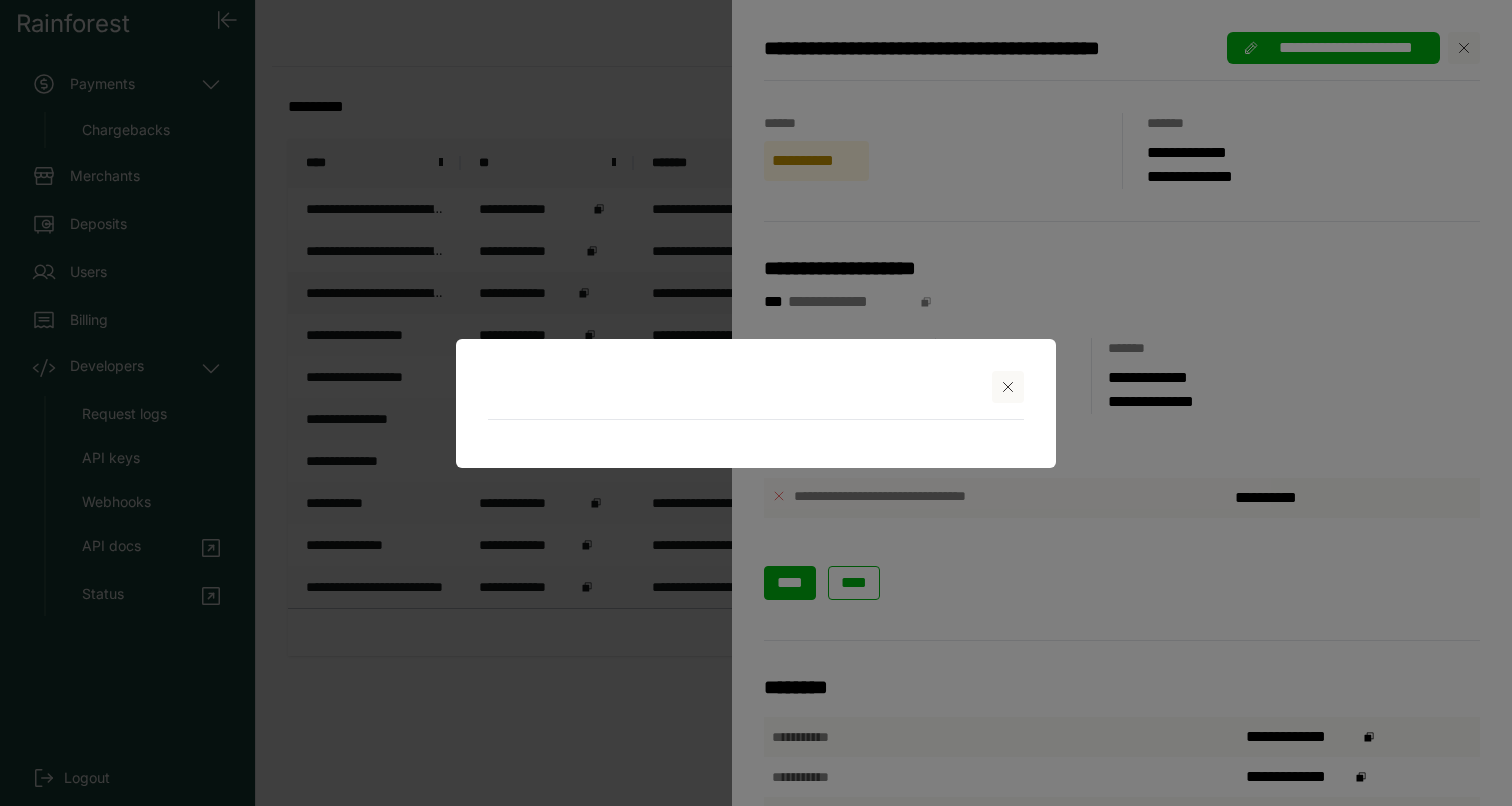 select on "**" 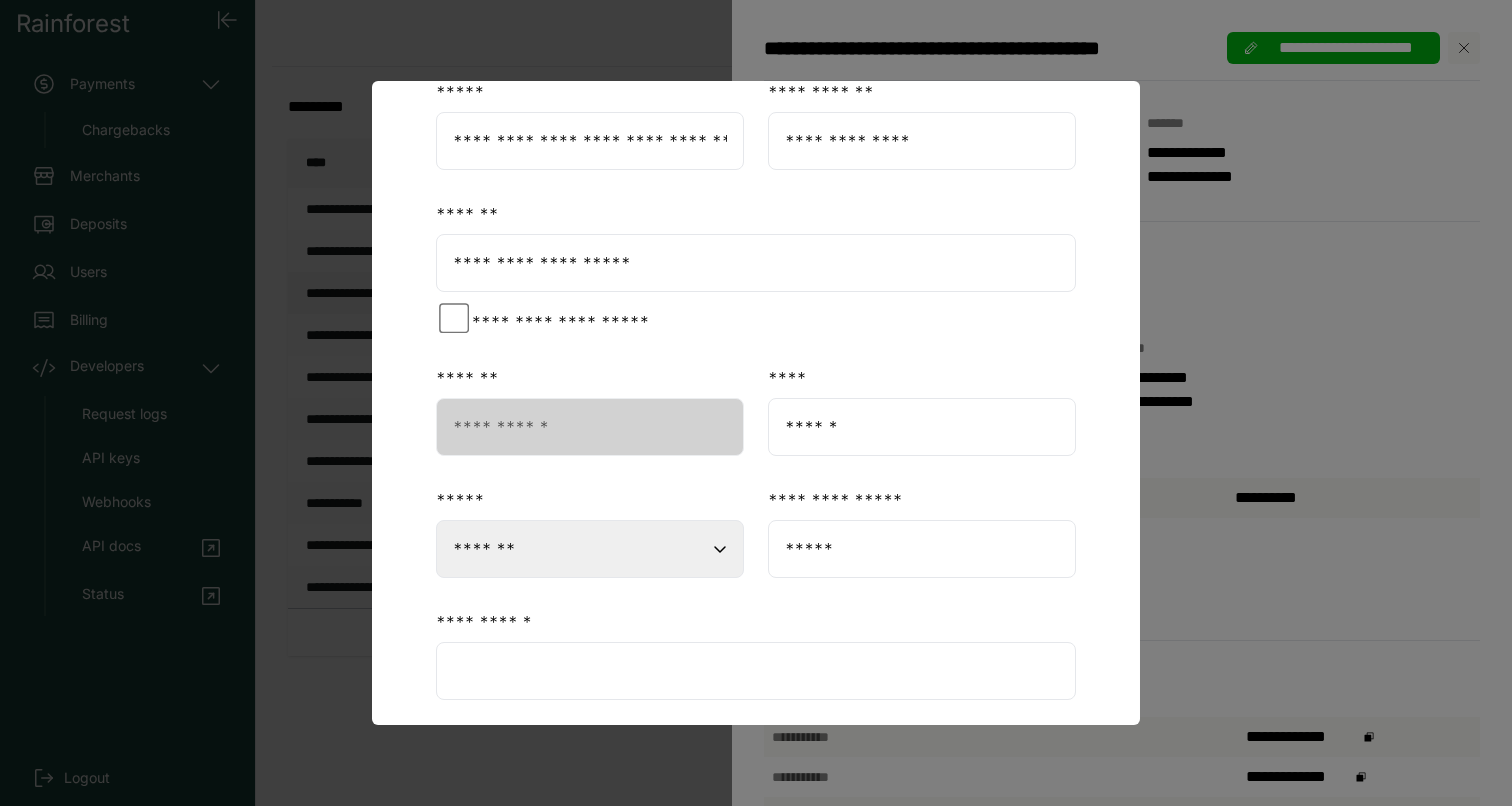 scroll, scrollTop: 722, scrollLeft: 0, axis: vertical 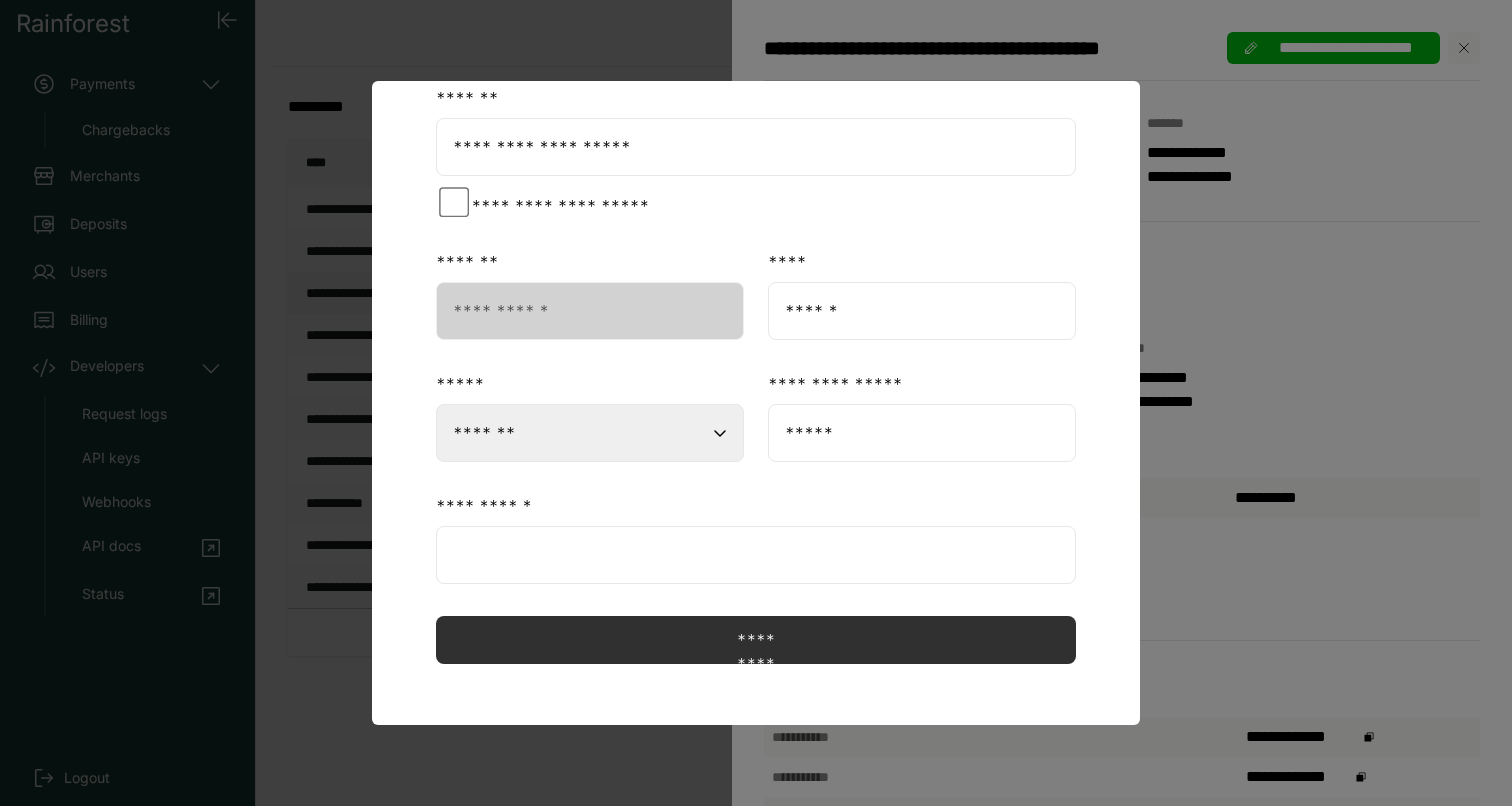click on "**********" 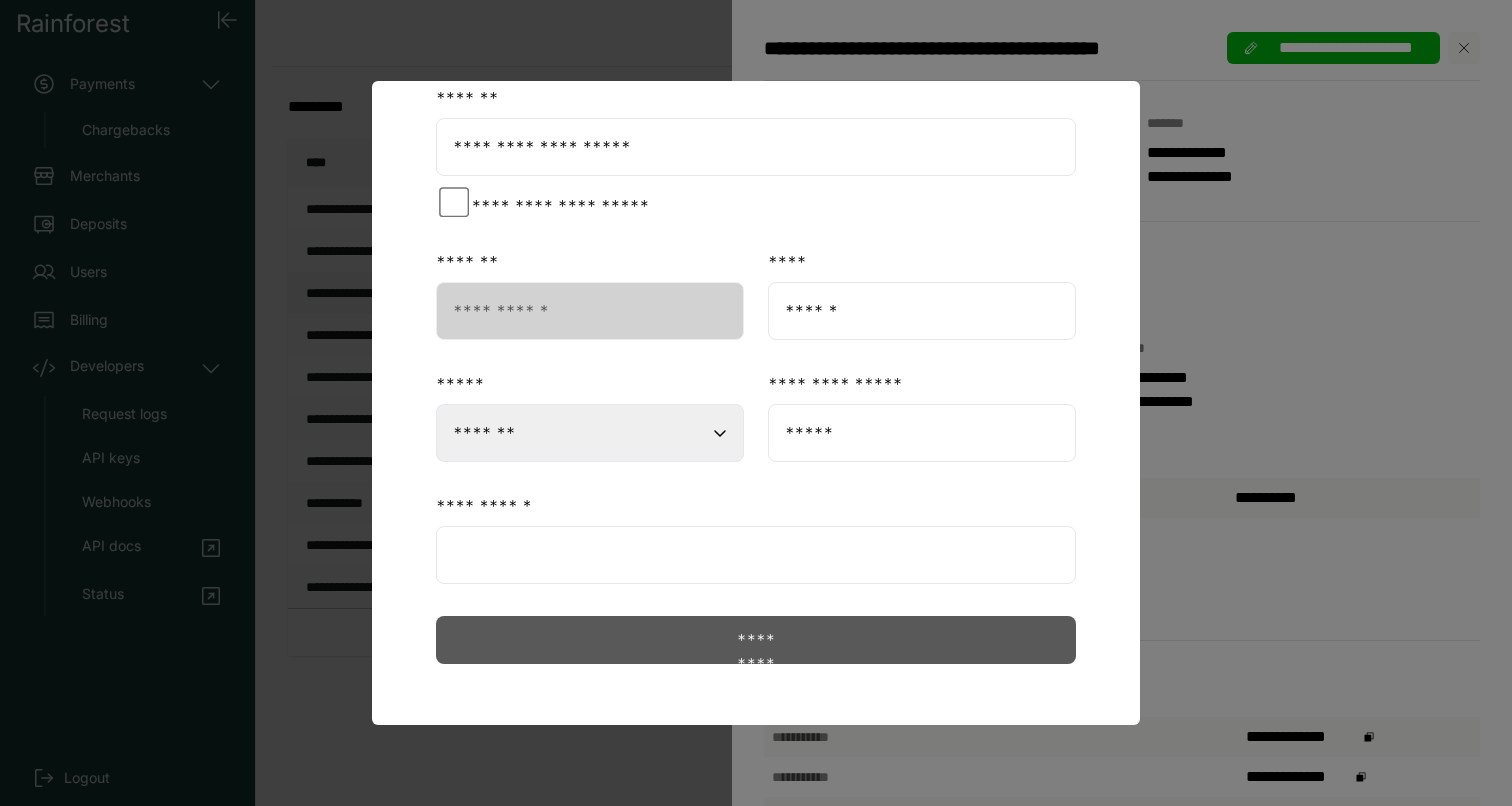 click on "*********" 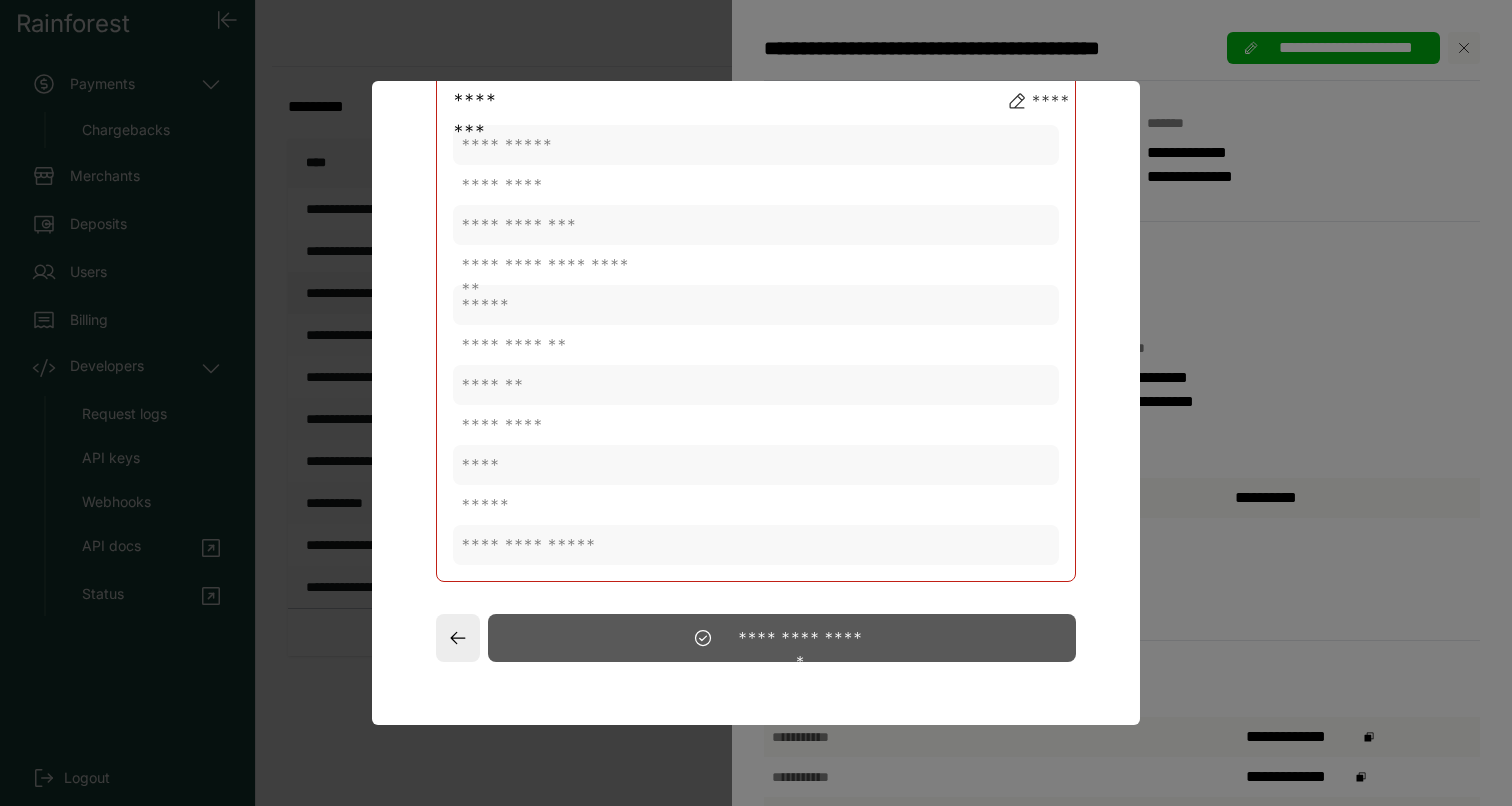 scroll, scrollTop: 0, scrollLeft: 0, axis: both 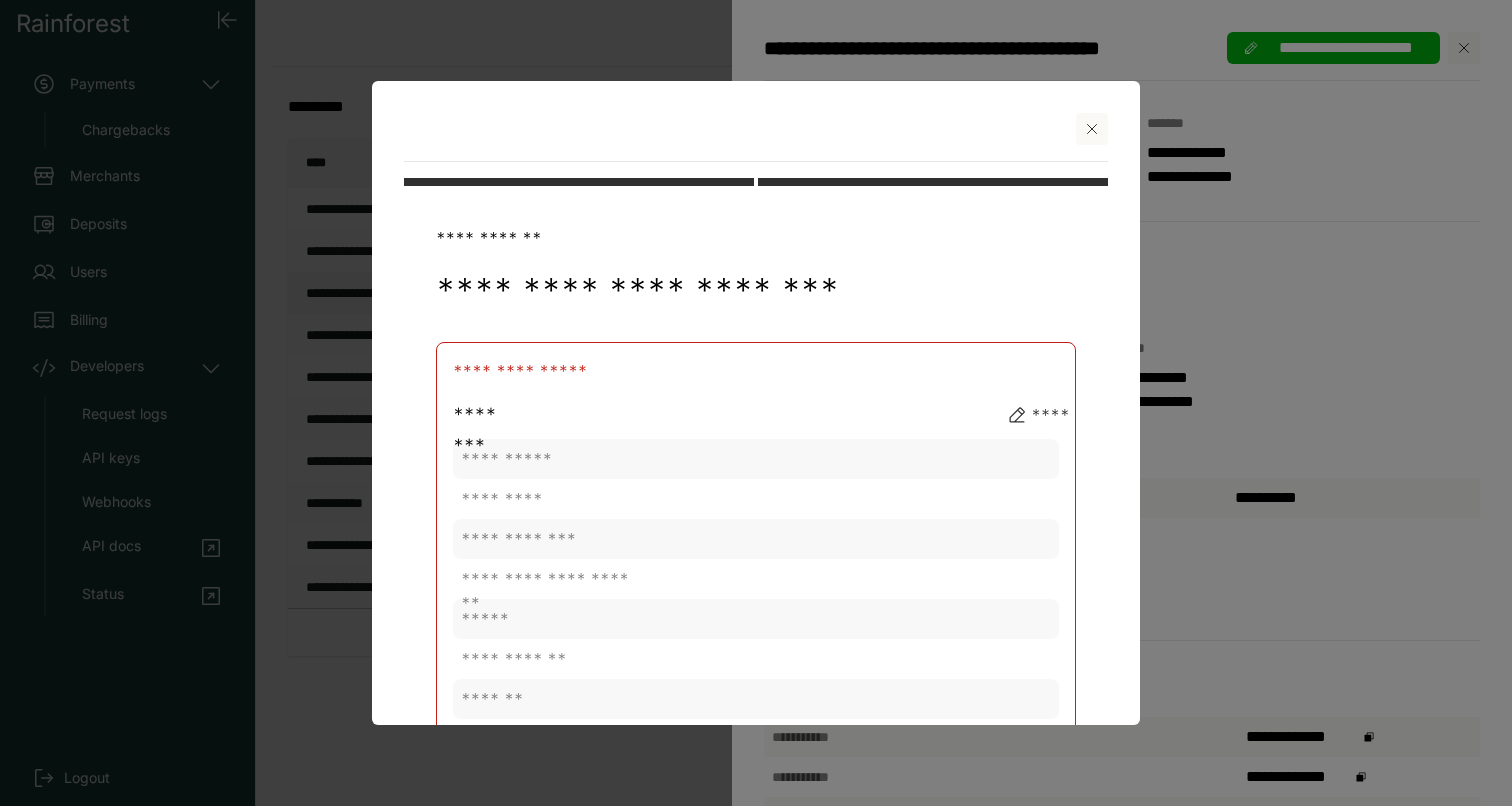 click 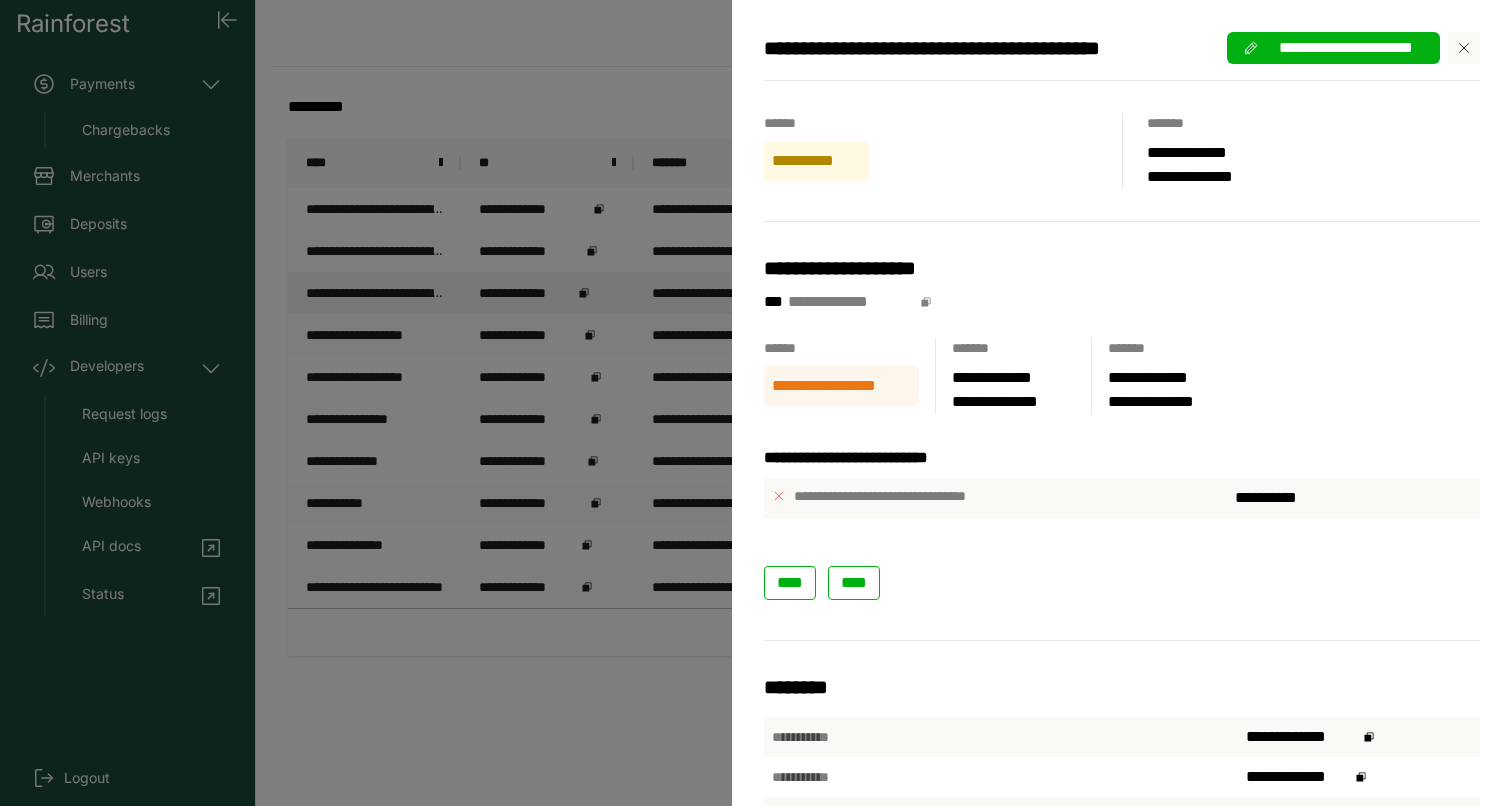 click on "**********" at bounding box center [756, 403] 